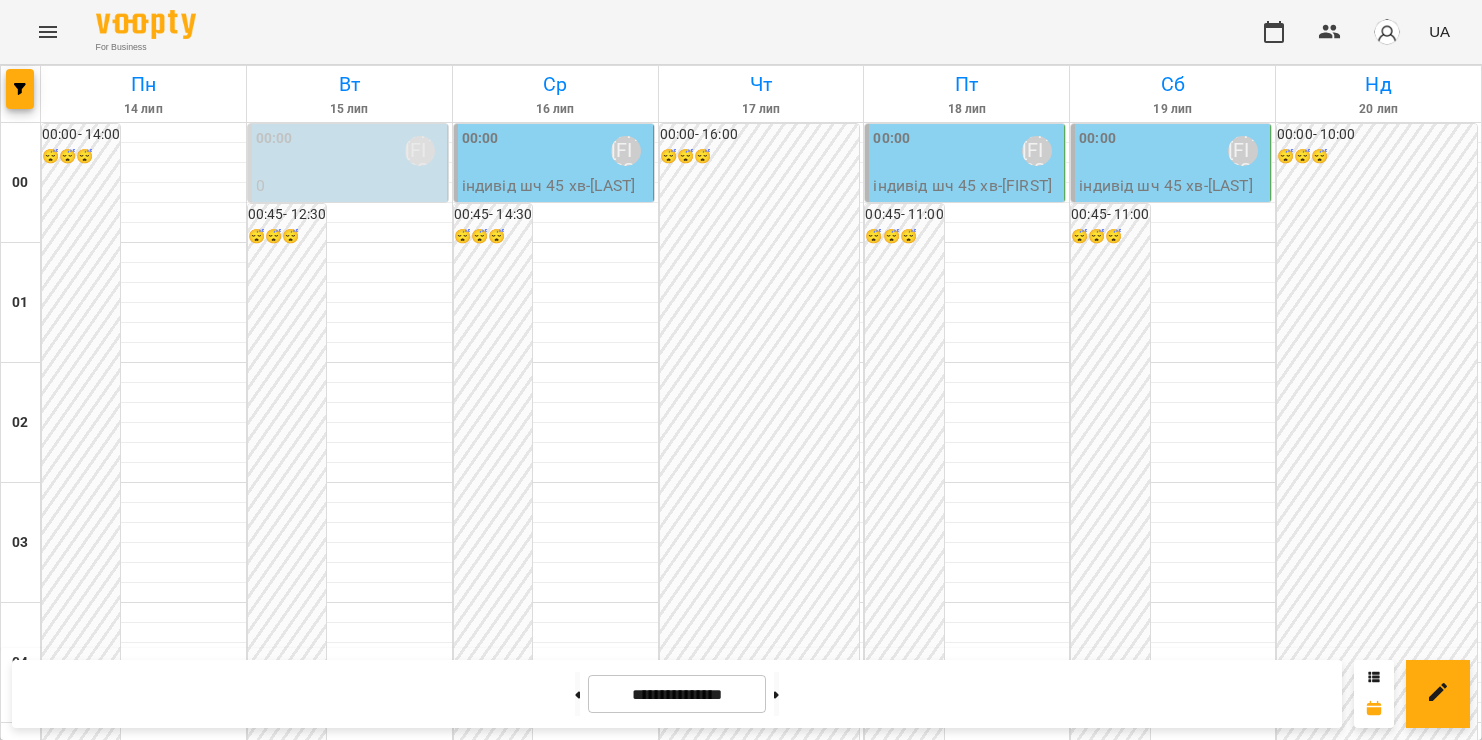 scroll, scrollTop: 0, scrollLeft: 0, axis: both 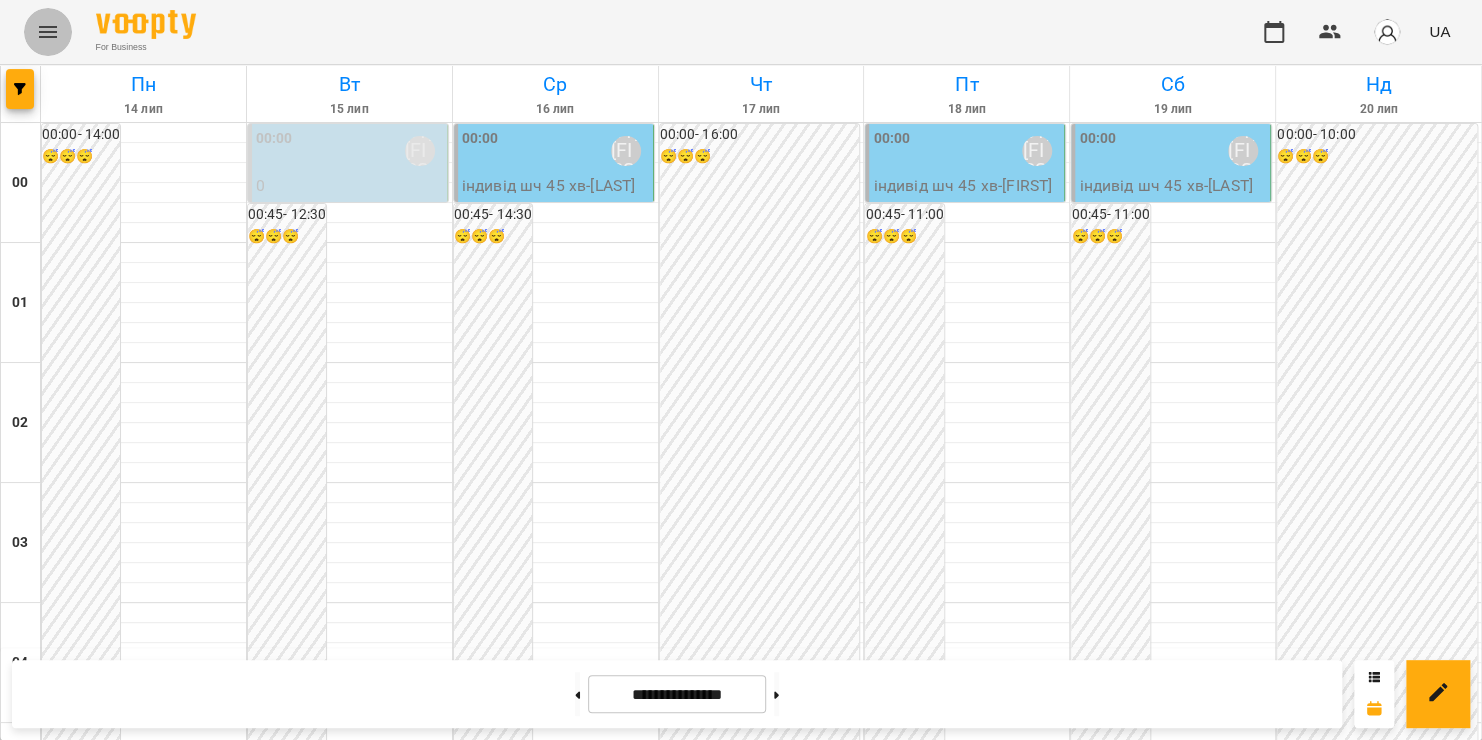 click 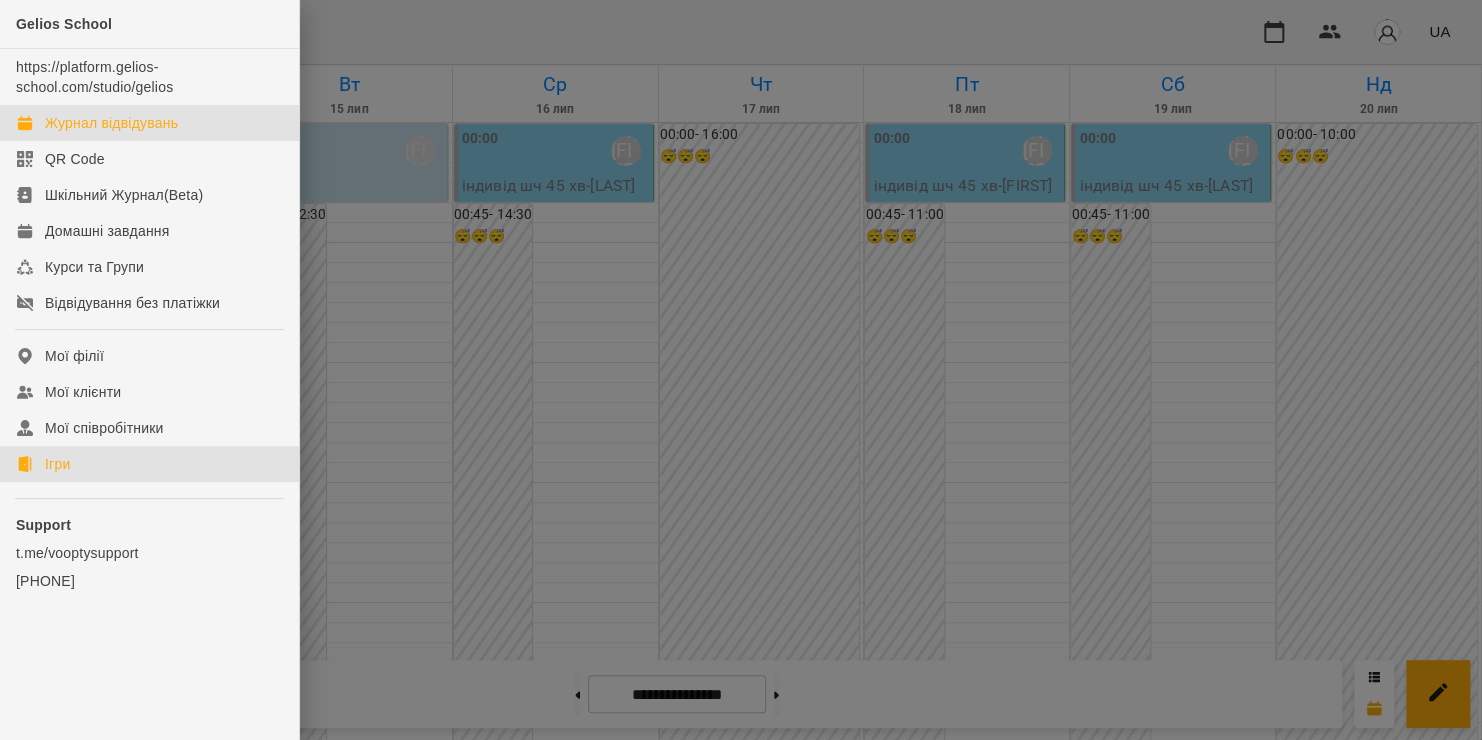 click on "Ігри" 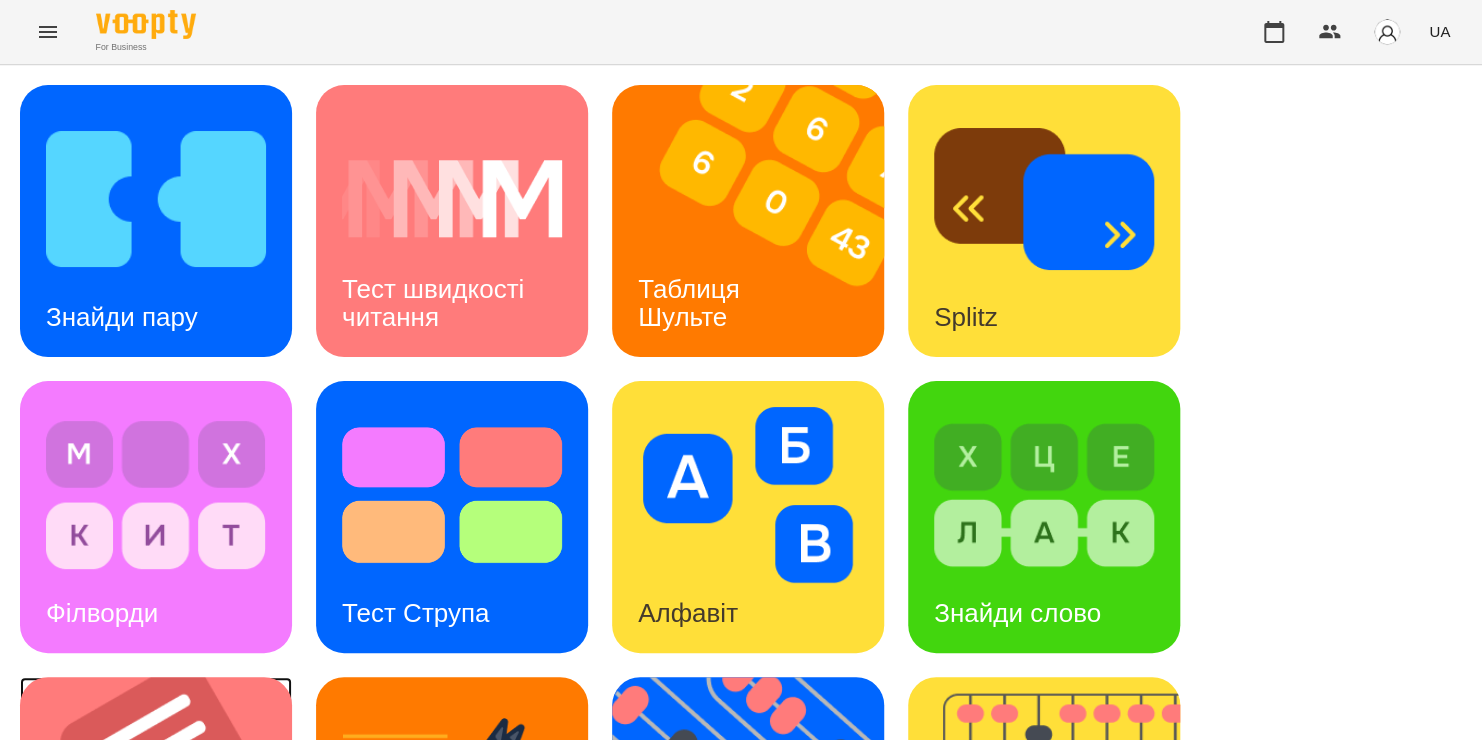click at bounding box center [168, 813] 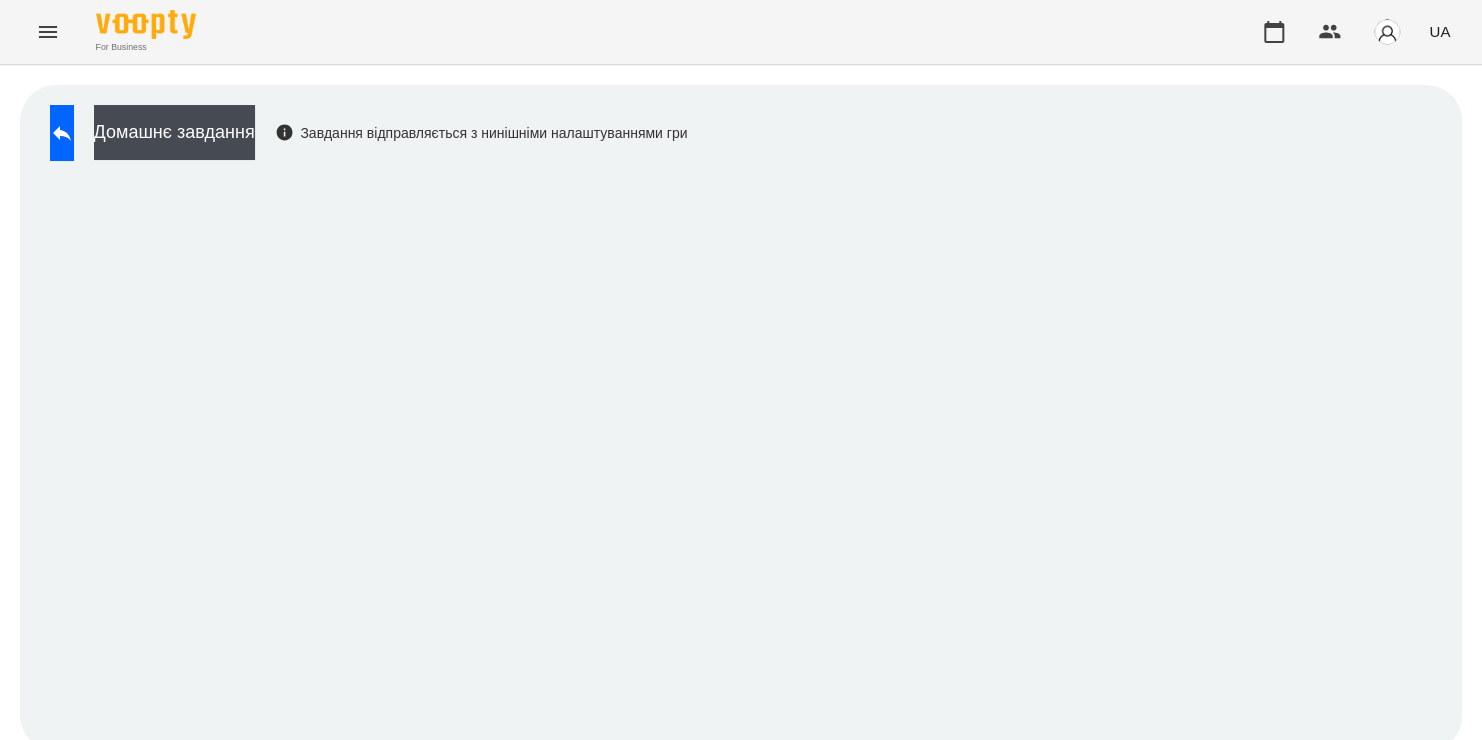scroll, scrollTop: 11, scrollLeft: 0, axis: vertical 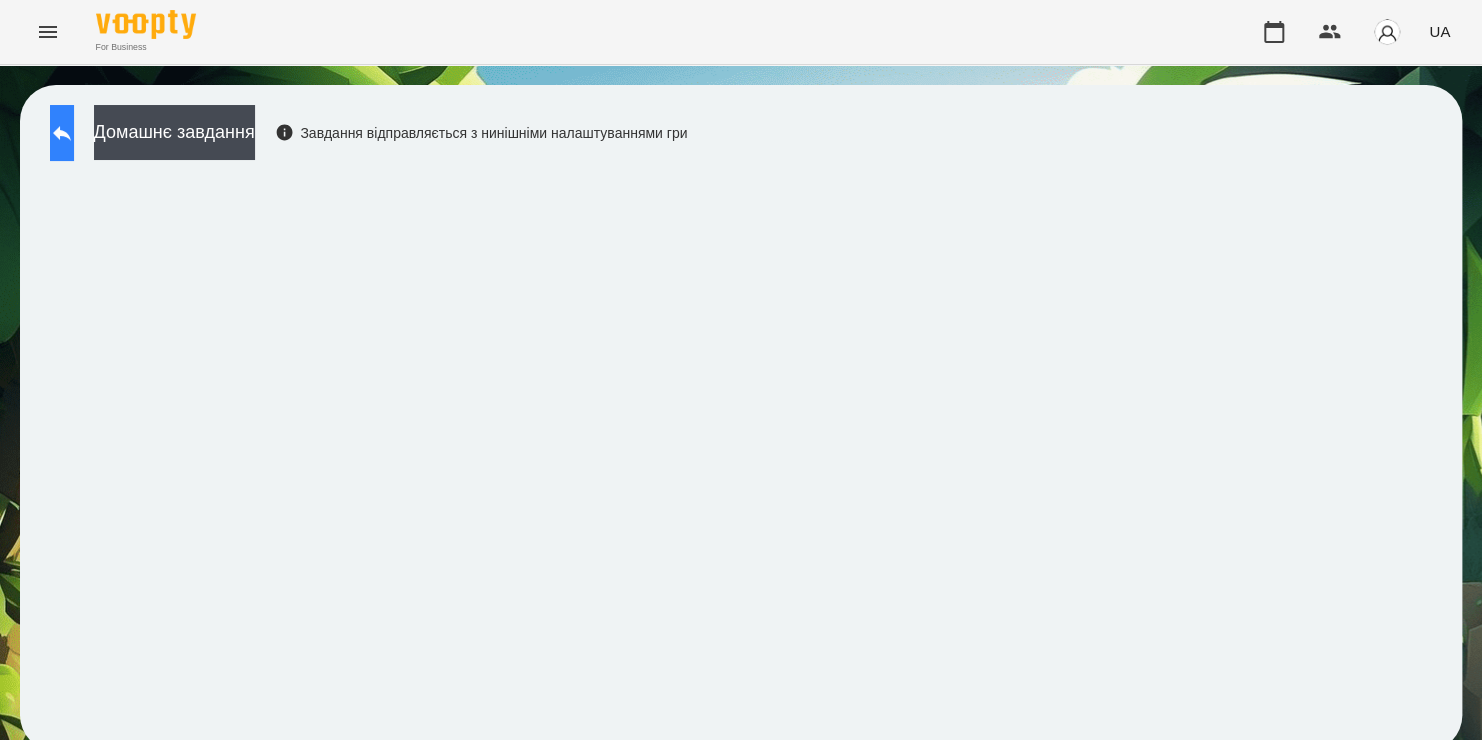 click at bounding box center (62, 133) 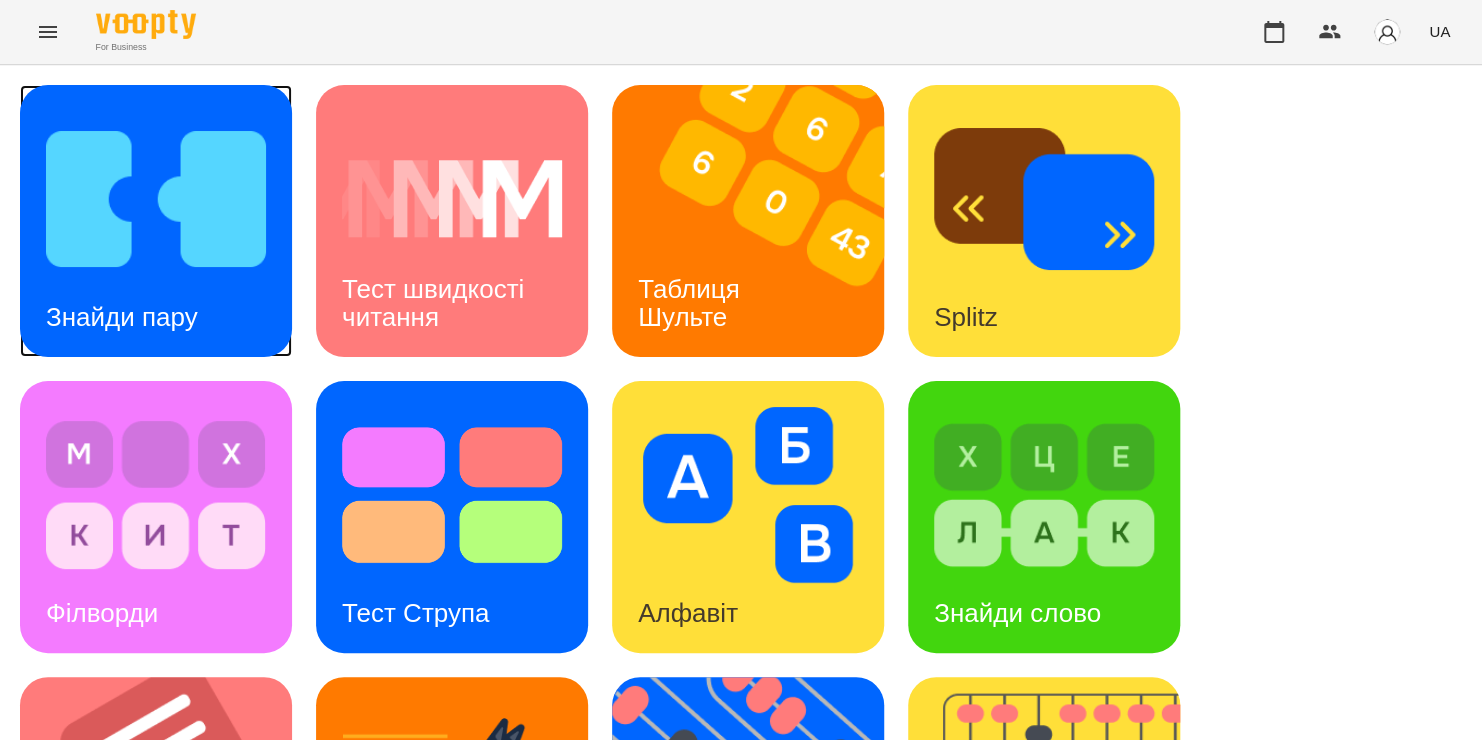click at bounding box center [156, 199] 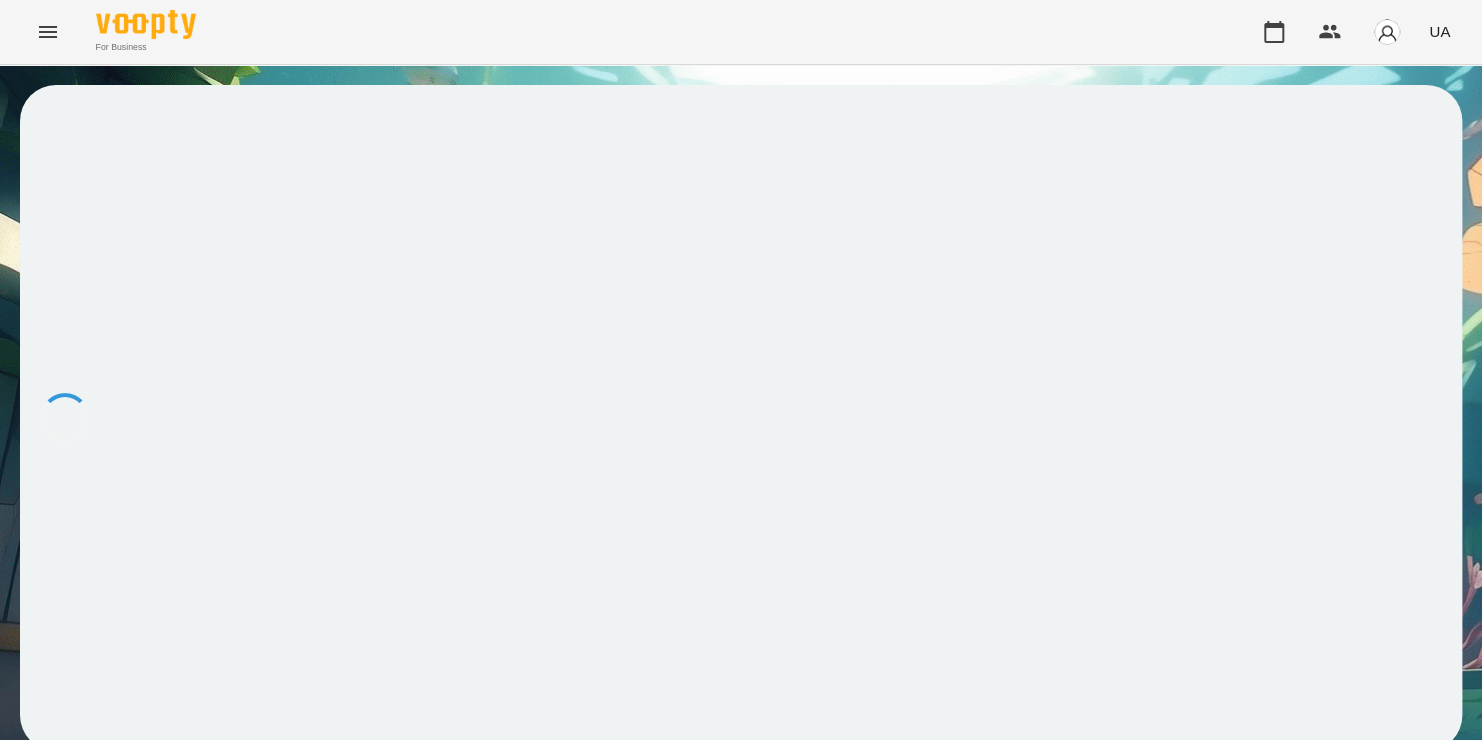 scroll, scrollTop: 0, scrollLeft: 0, axis: both 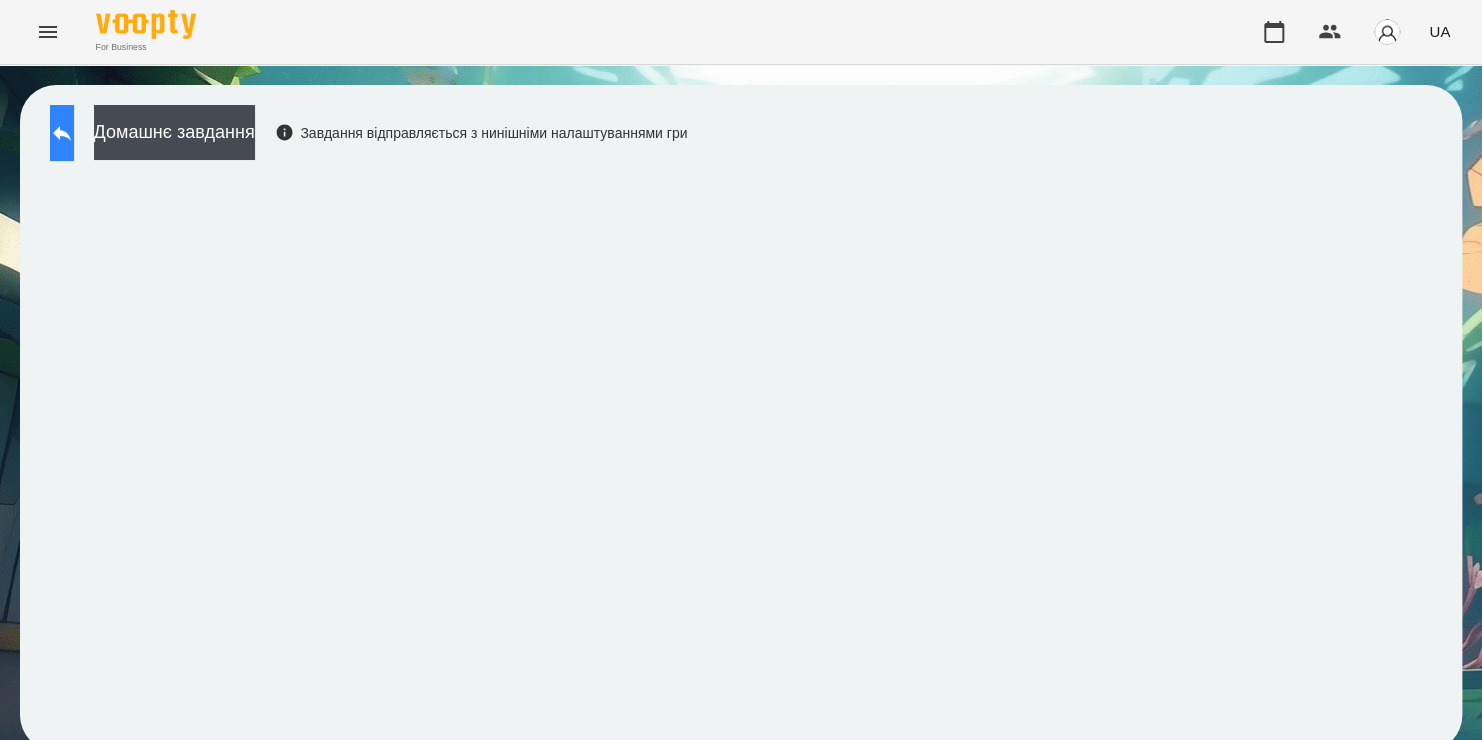 type 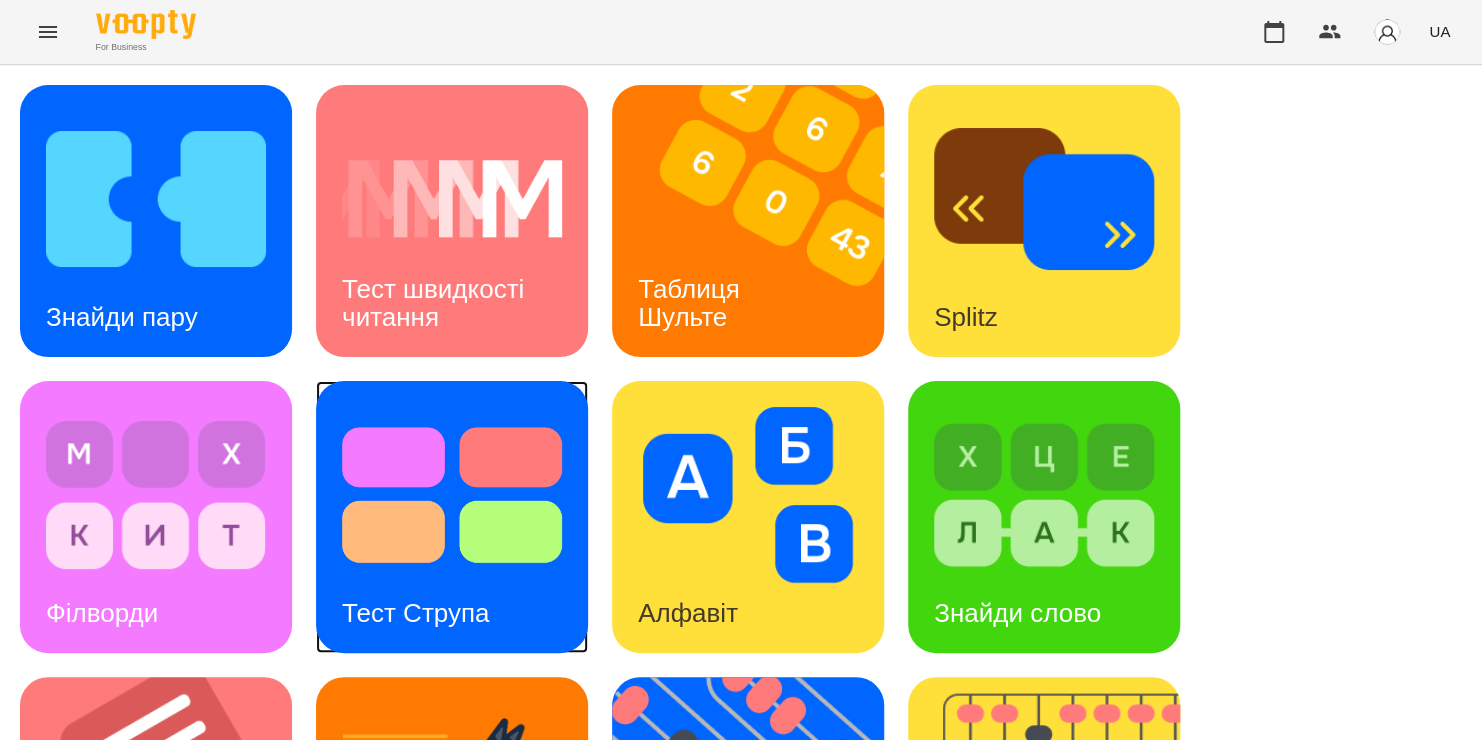 click at bounding box center [452, 495] 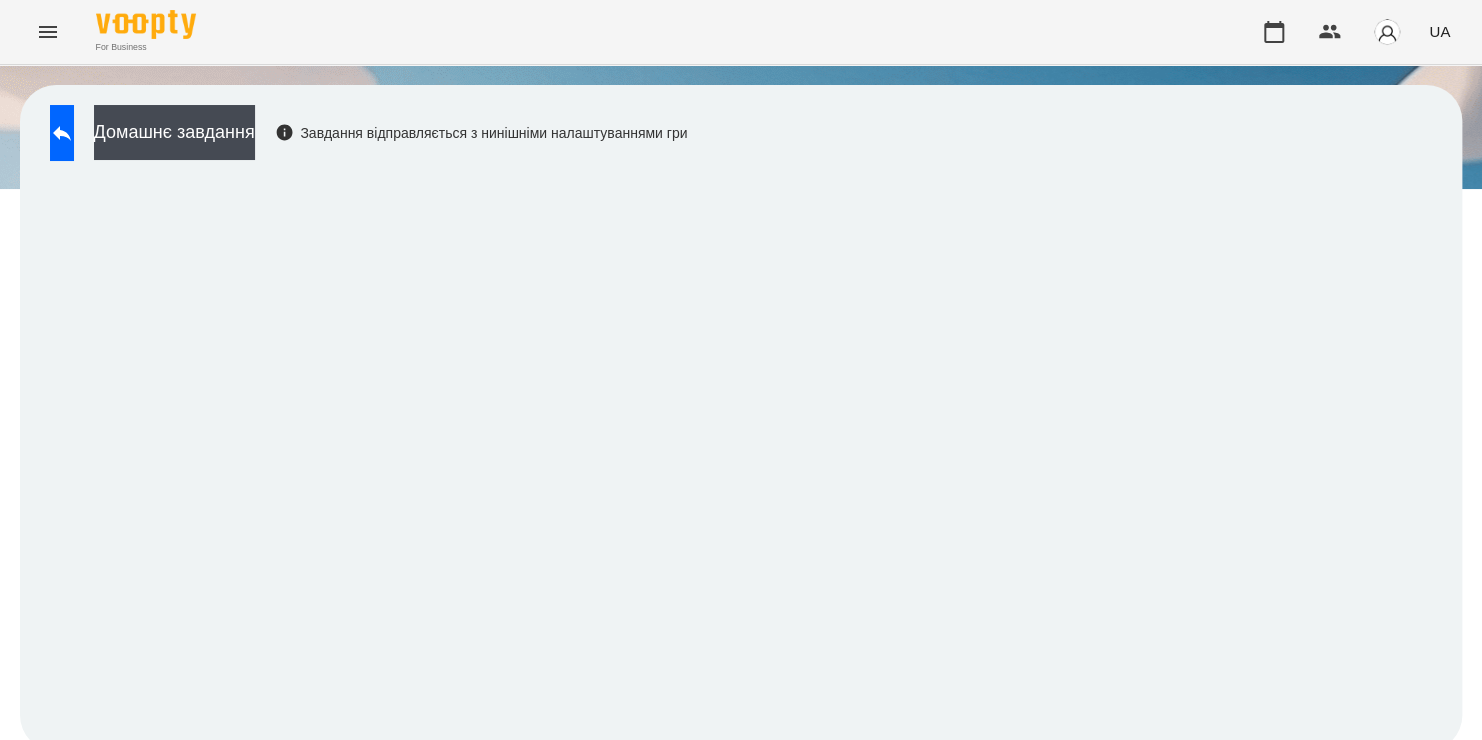 scroll, scrollTop: 11, scrollLeft: 0, axis: vertical 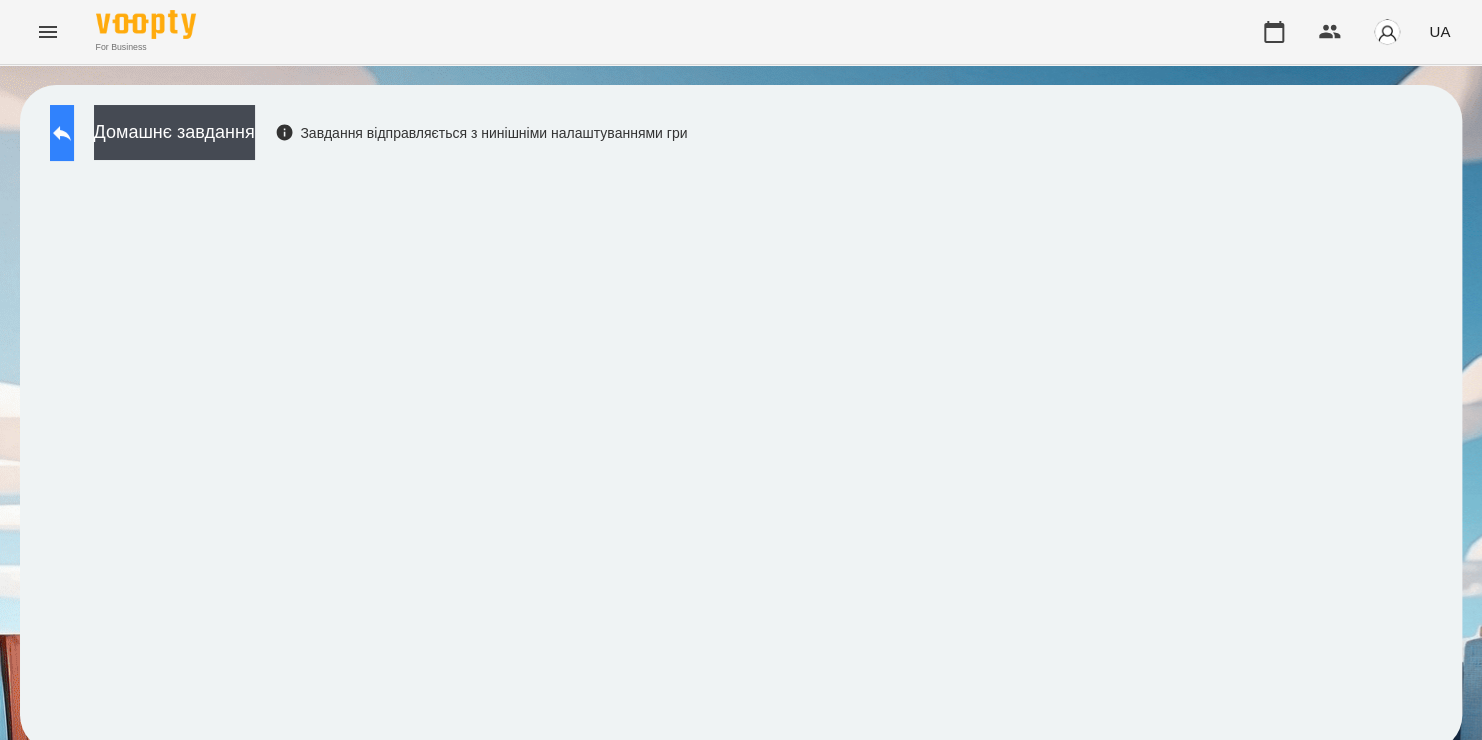 click at bounding box center [62, 133] 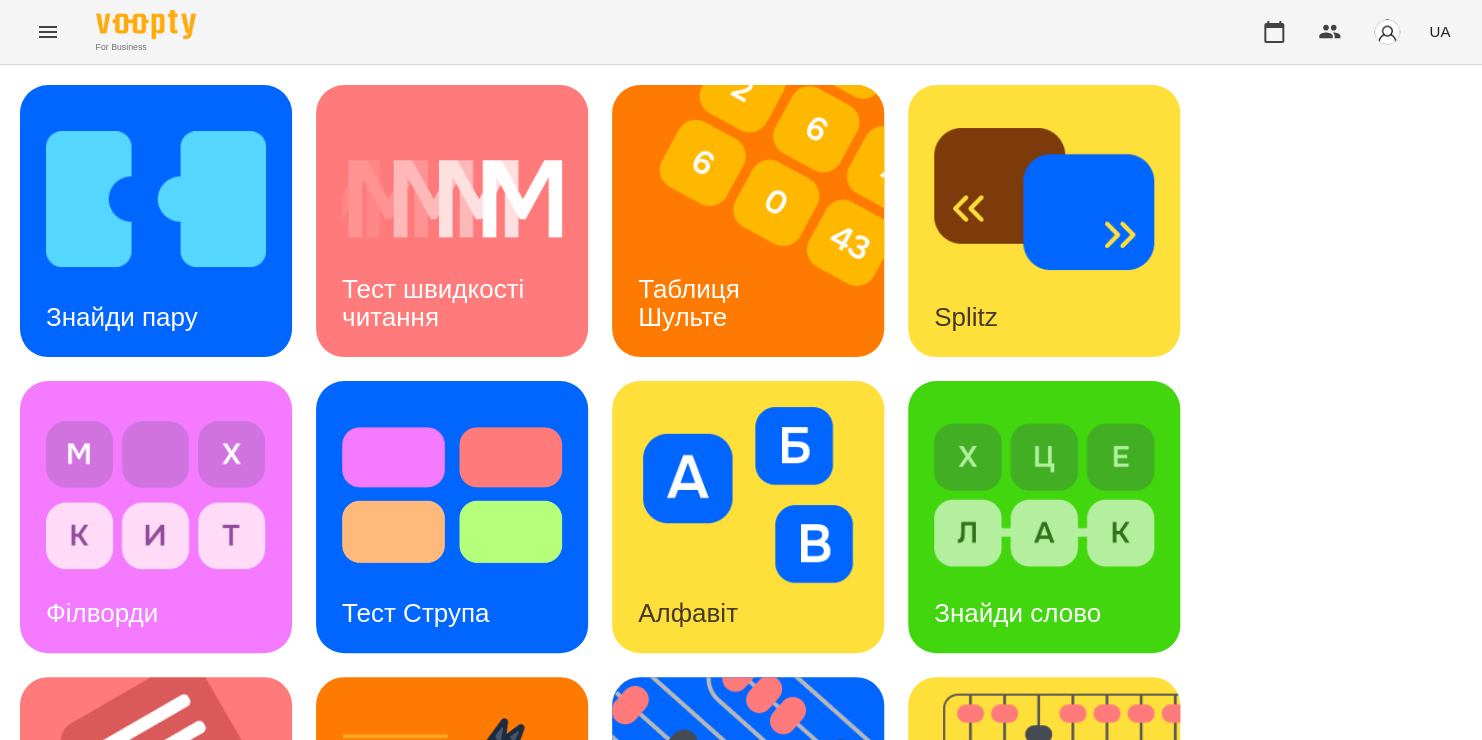 scroll, scrollTop: 357, scrollLeft: 0, axis: vertical 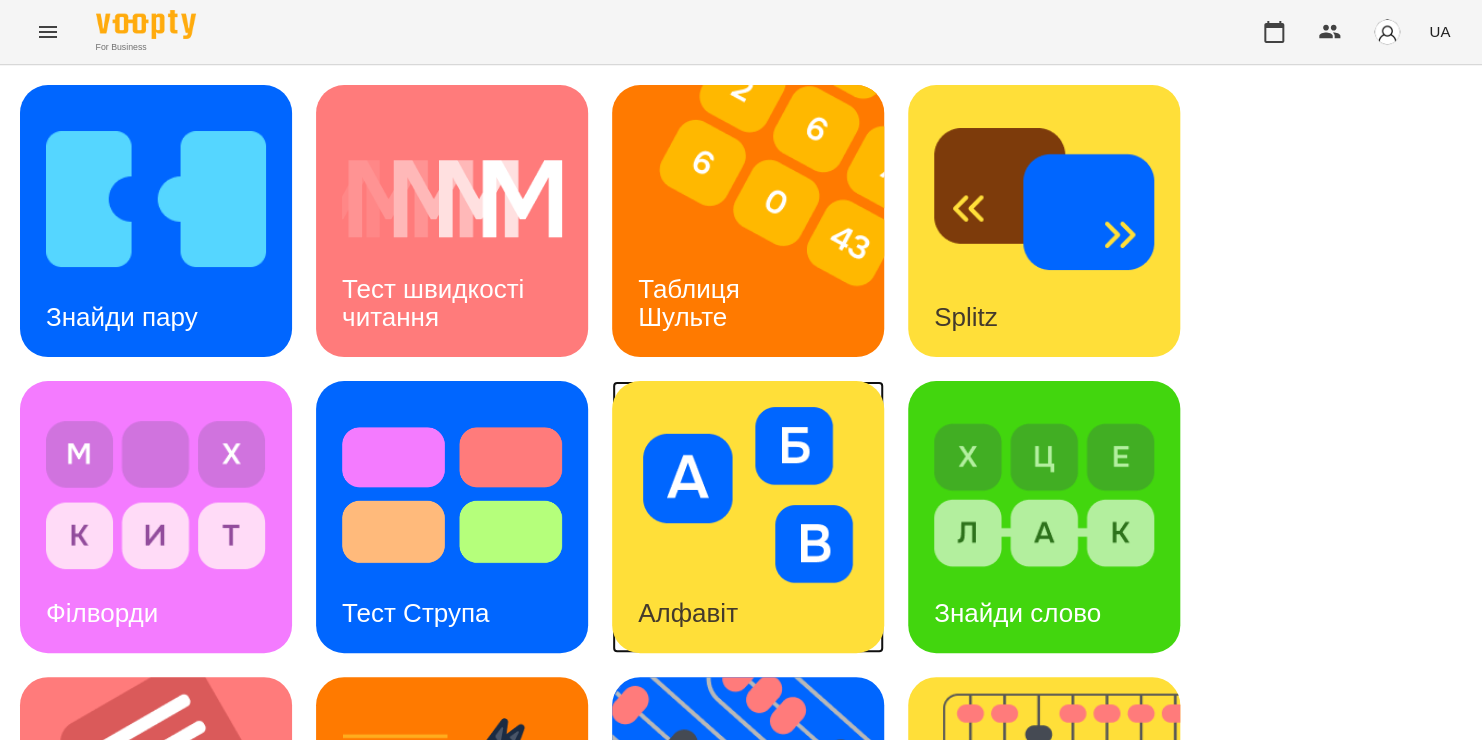 click on "Алфавіт" at bounding box center (688, 613) 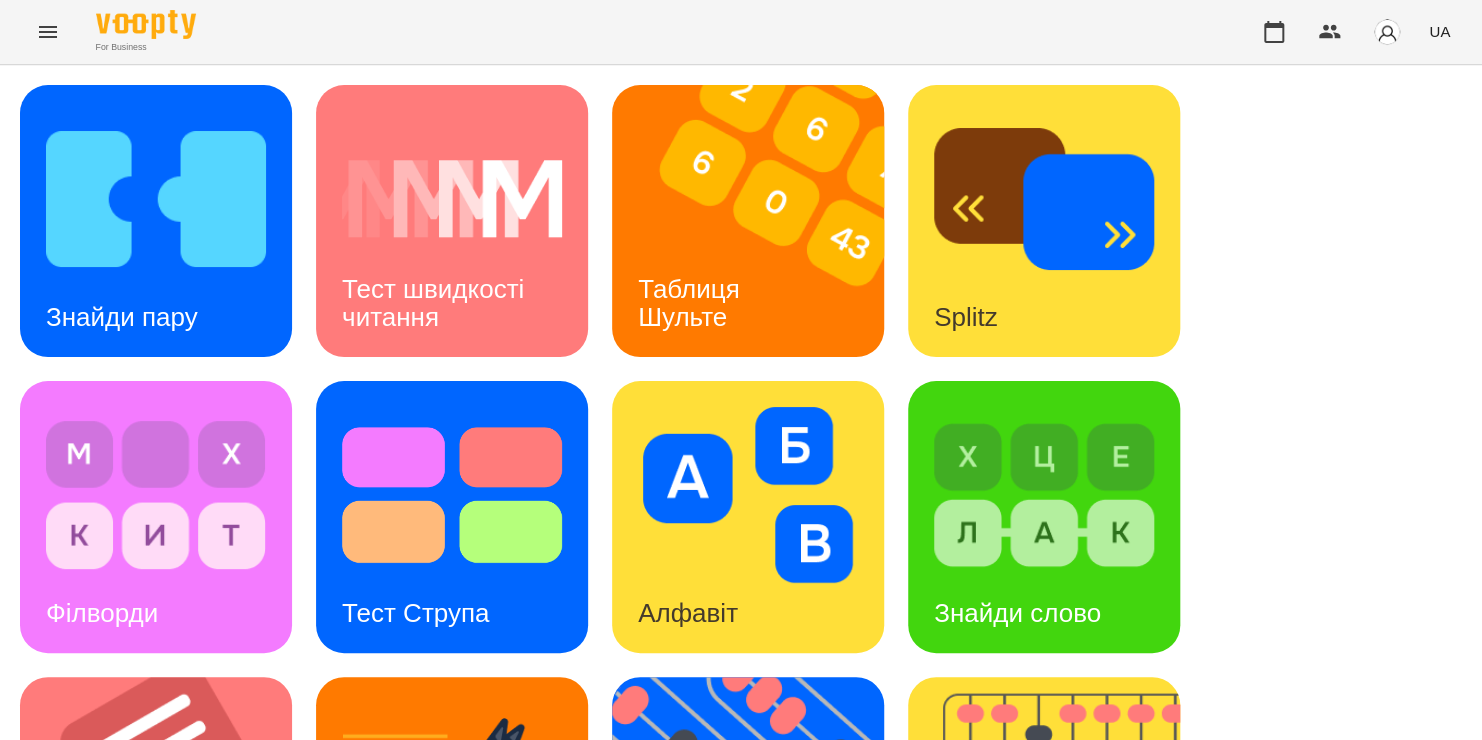 scroll, scrollTop: 0, scrollLeft: 0, axis: both 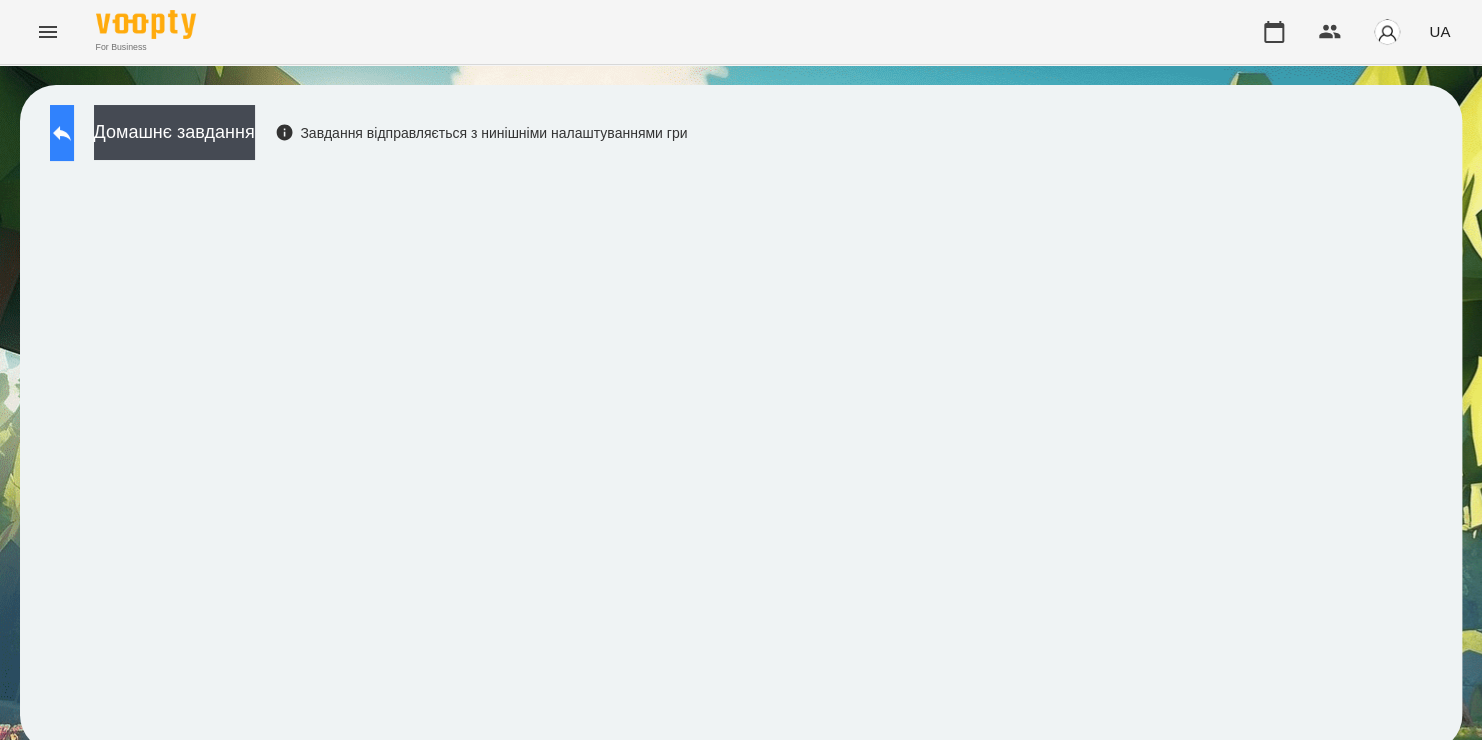 click 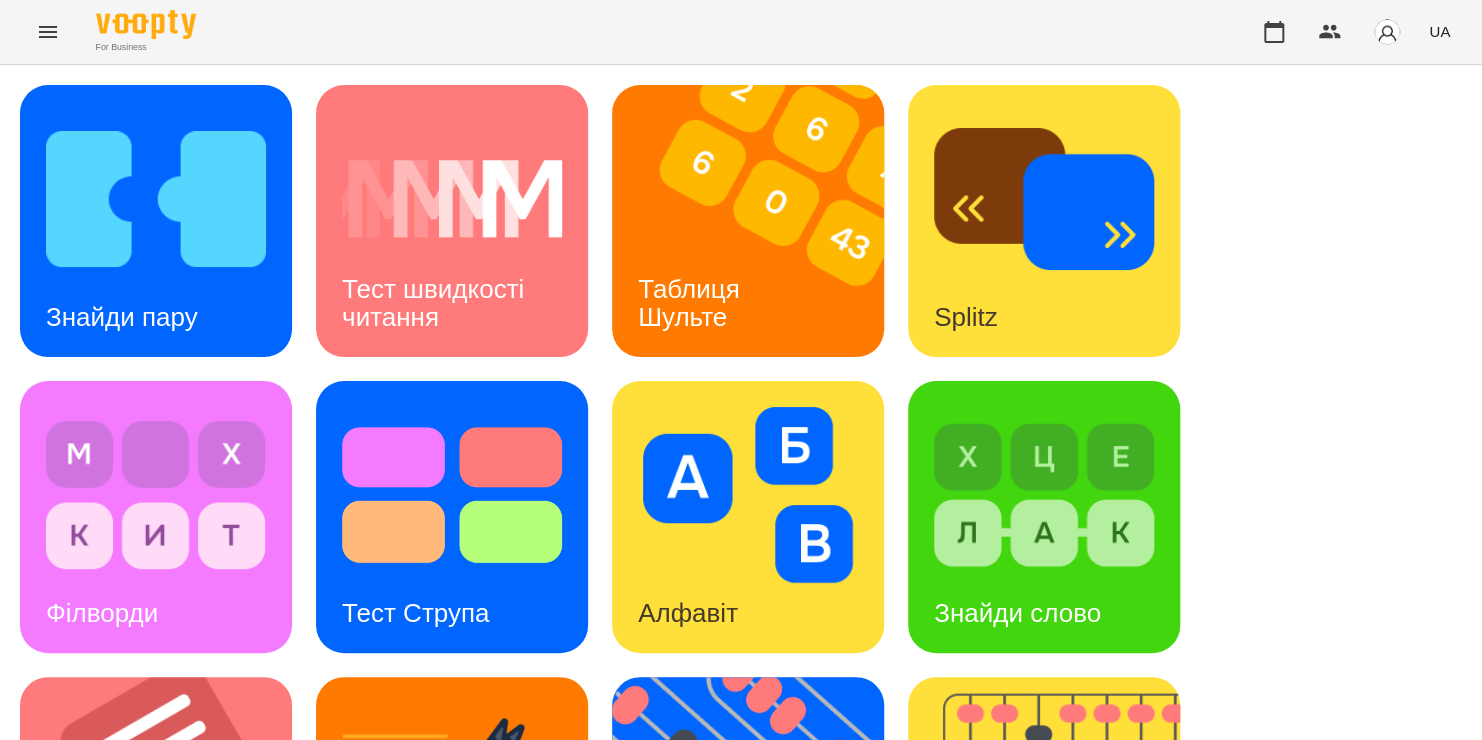 scroll, scrollTop: 558, scrollLeft: 0, axis: vertical 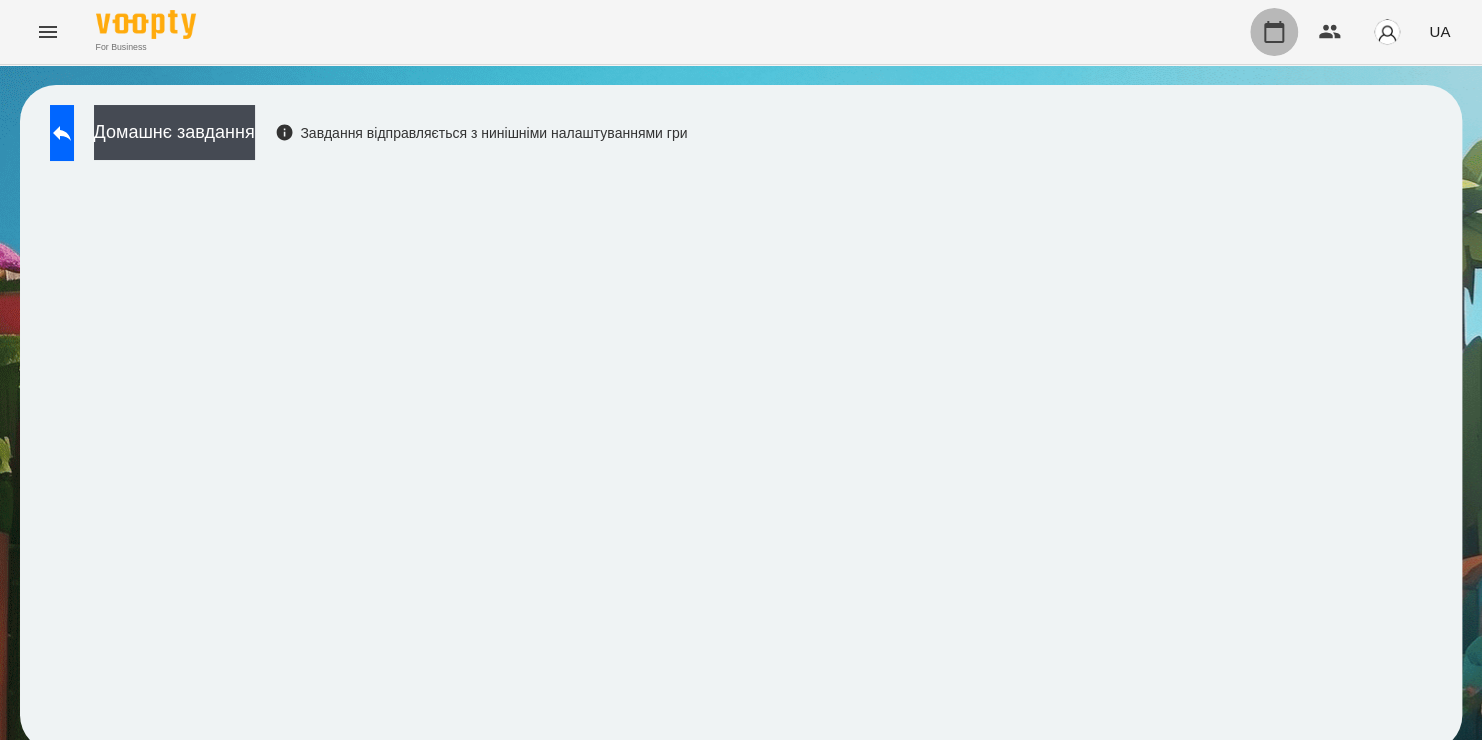 click 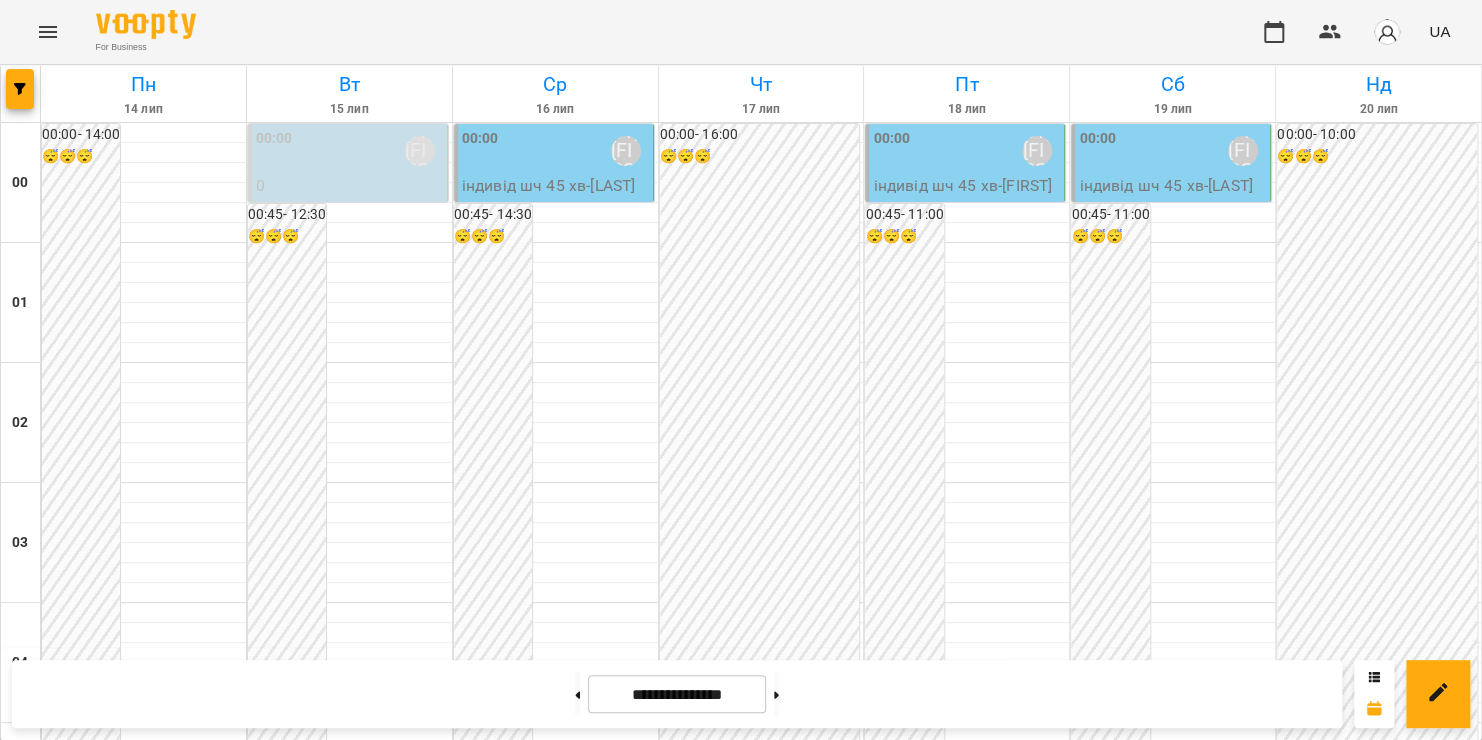 scroll, scrollTop: 2352, scrollLeft: 0, axis: vertical 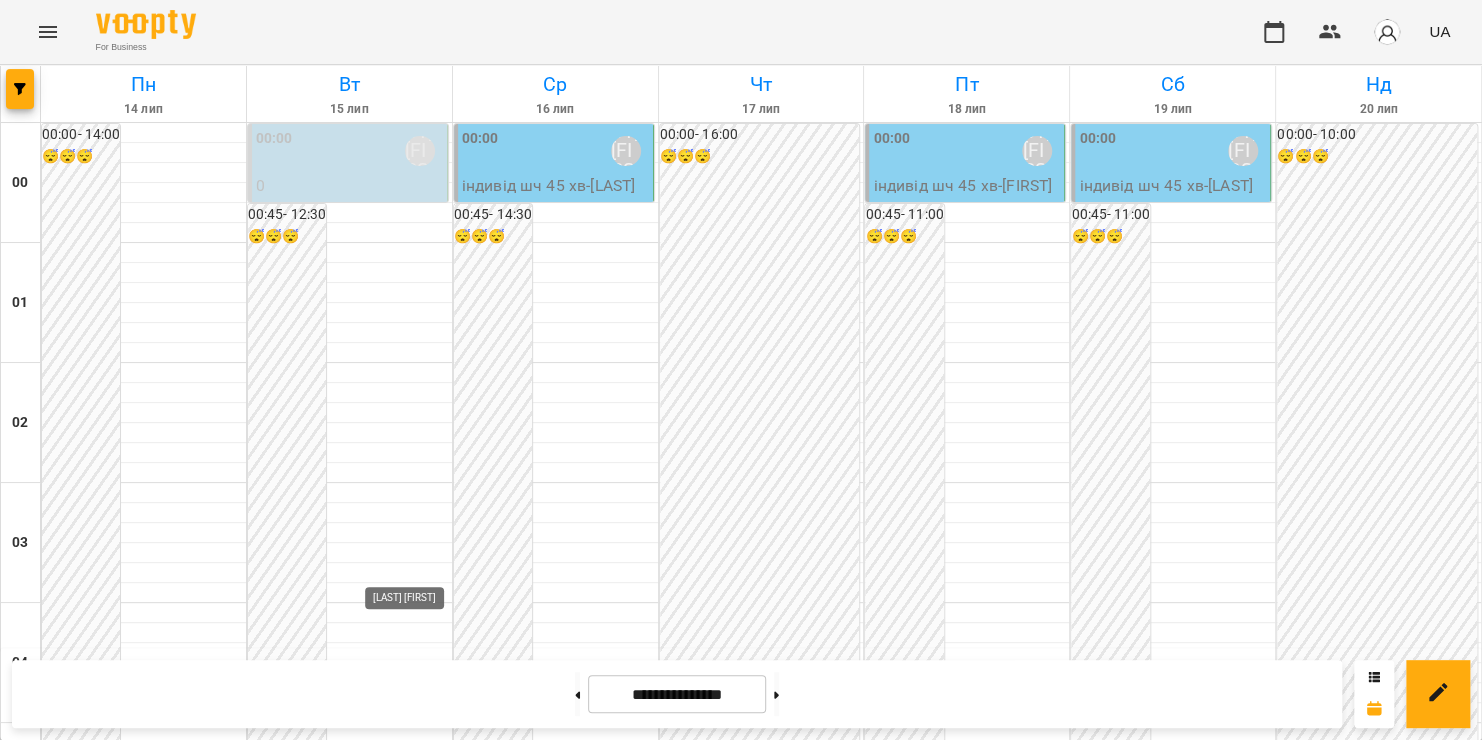 click on "[LAST] [FIRST]" at bounding box center [420, 2911] 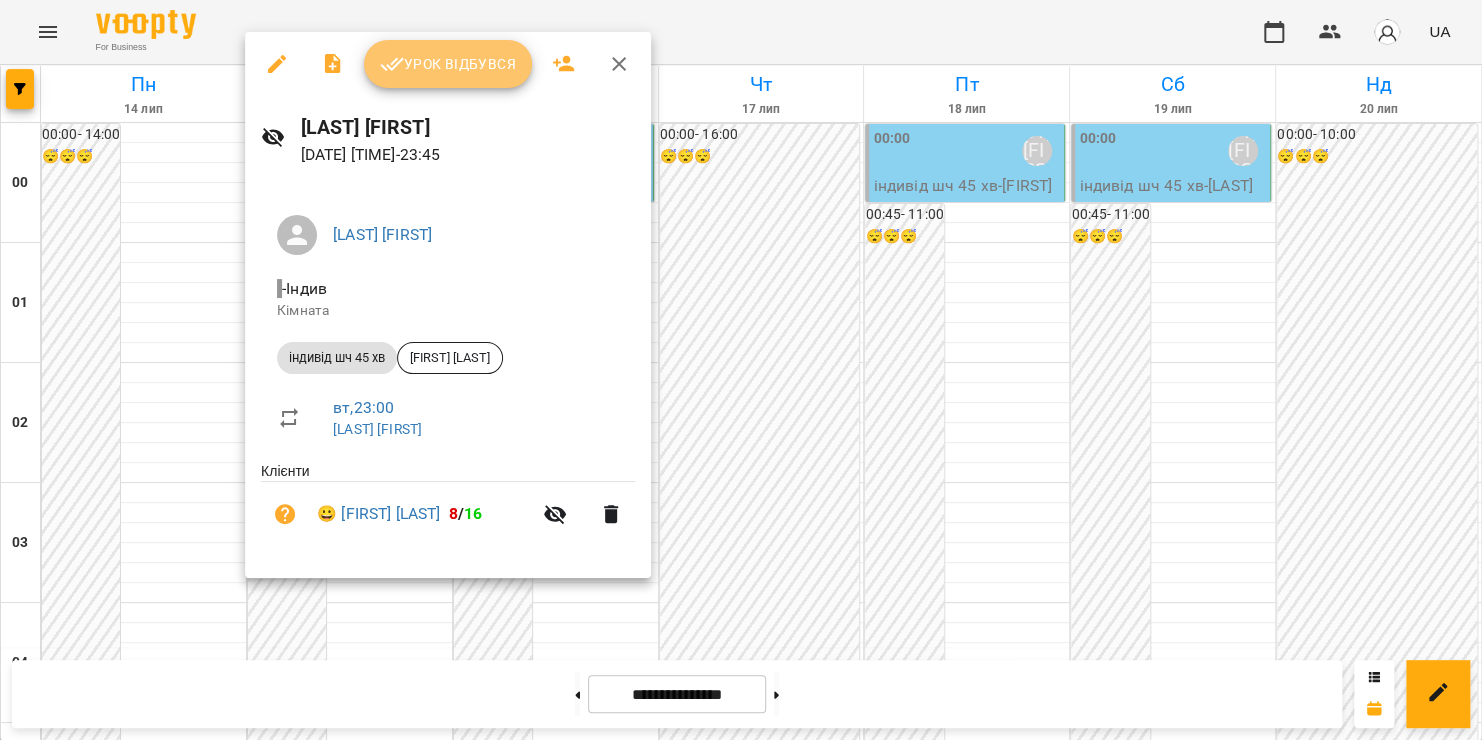 click on "Урок відбувся" at bounding box center (448, 64) 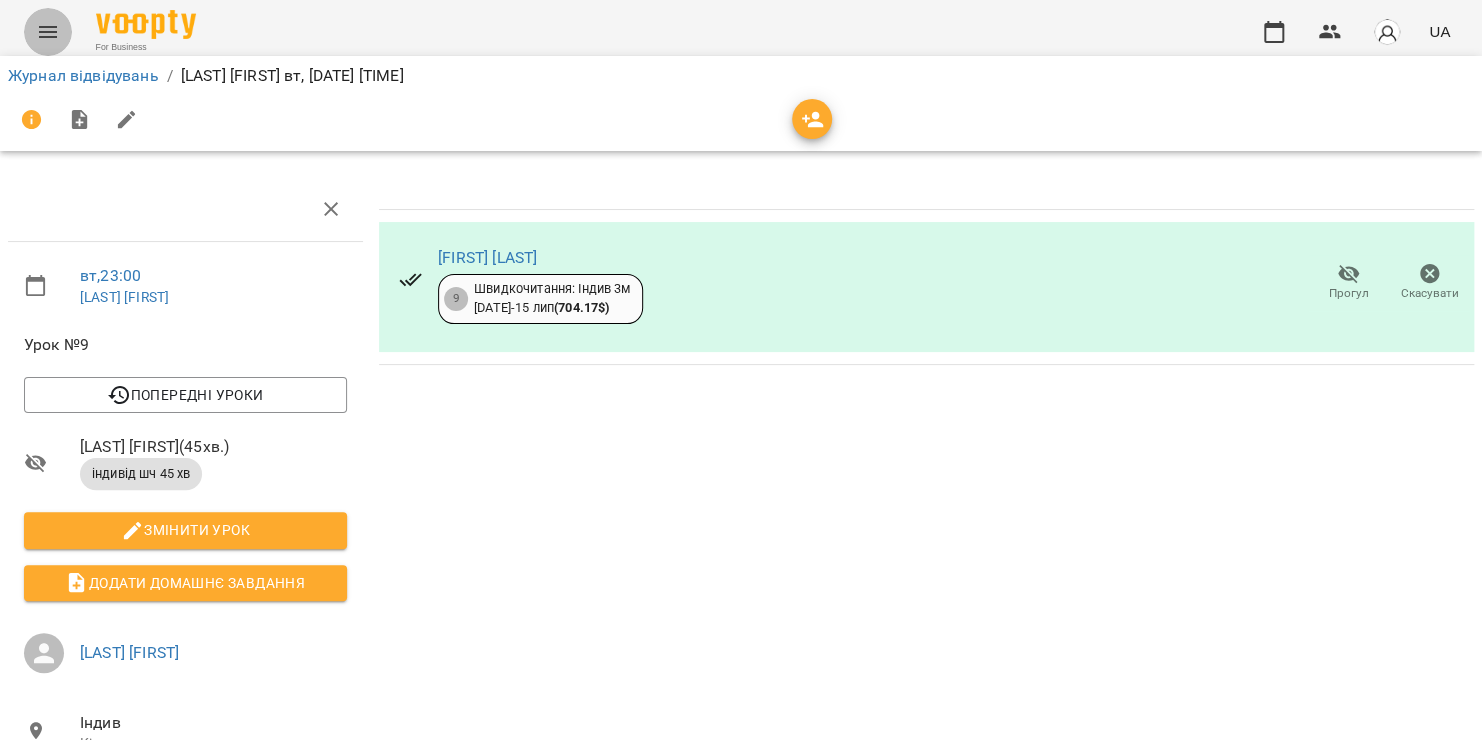 click at bounding box center [48, 32] 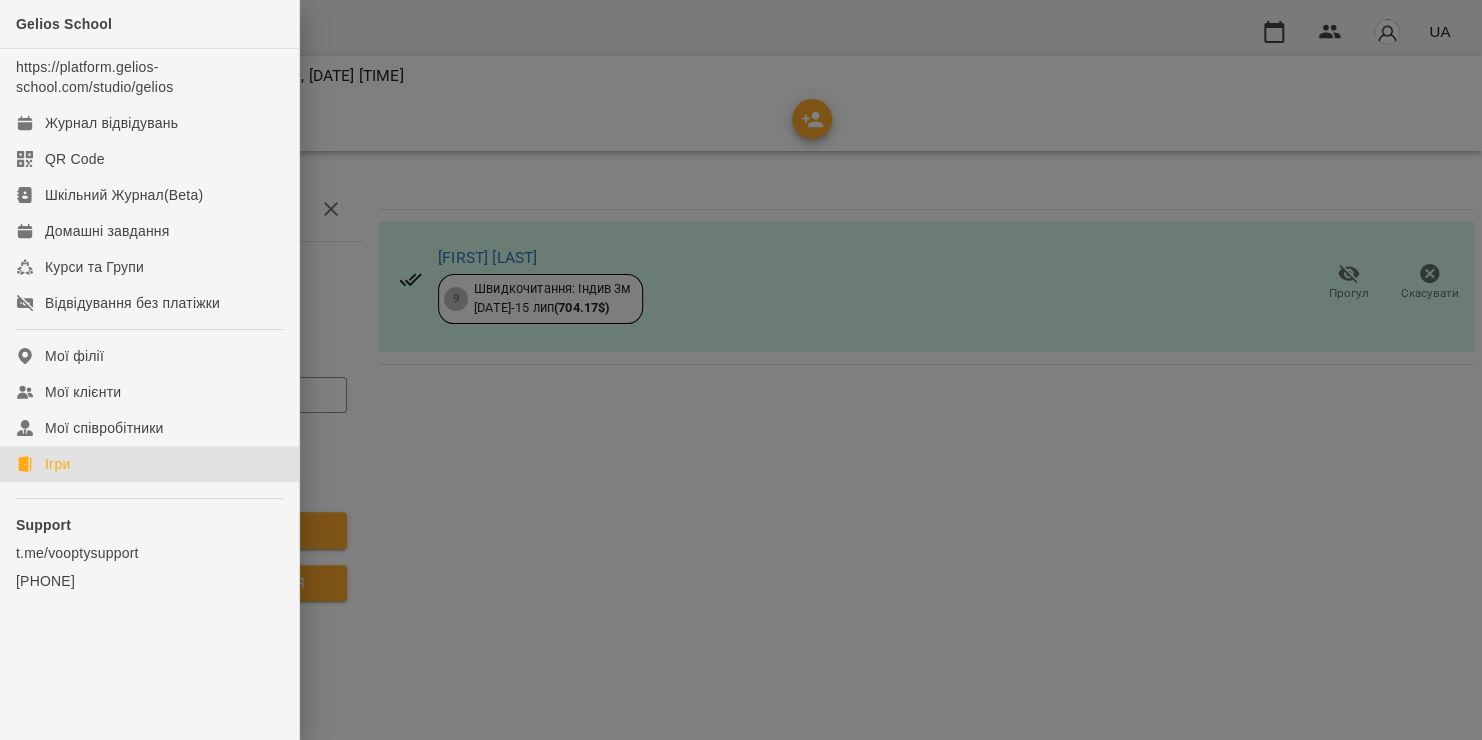 click on "Ігри" 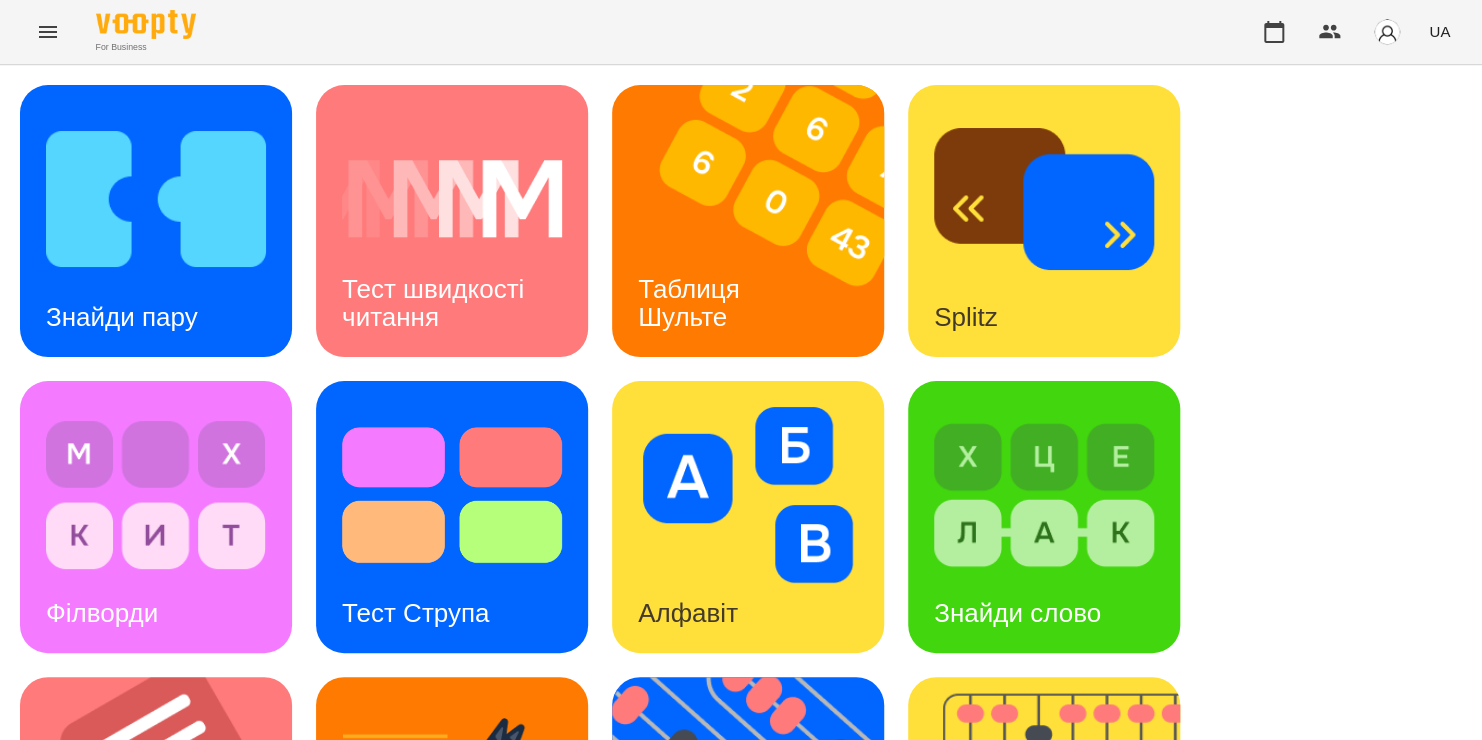 scroll, scrollTop: 443, scrollLeft: 0, axis: vertical 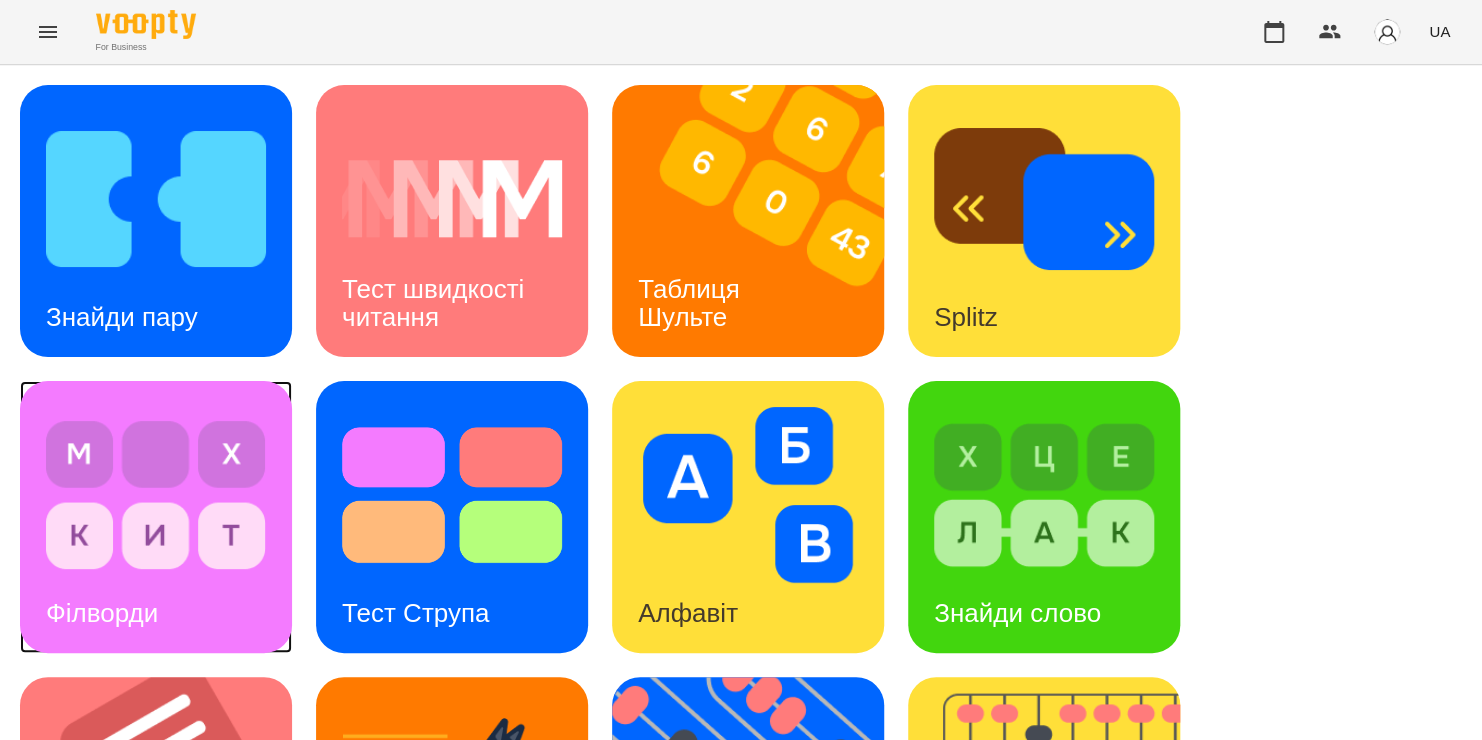 click on "Філворди" at bounding box center [102, 613] 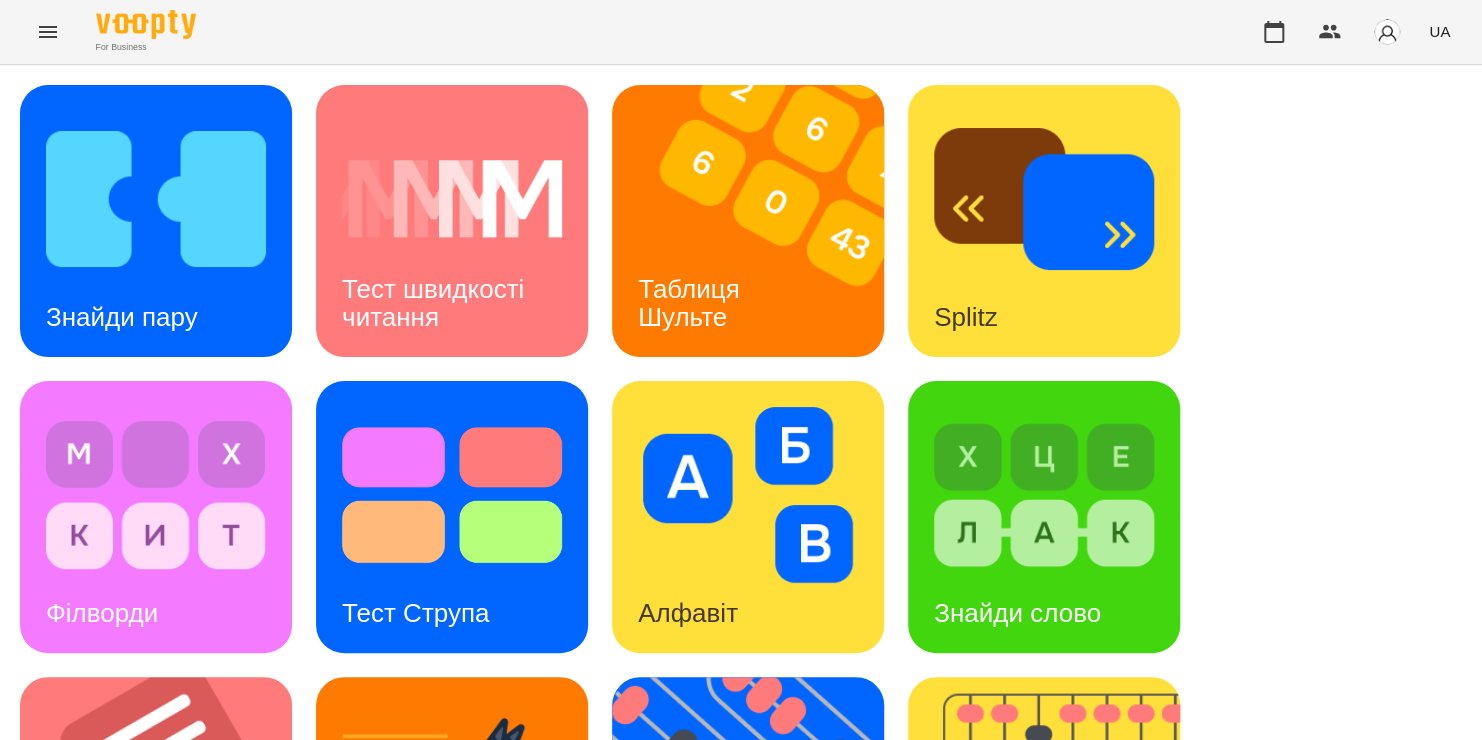 scroll, scrollTop: 0, scrollLeft: 0, axis: both 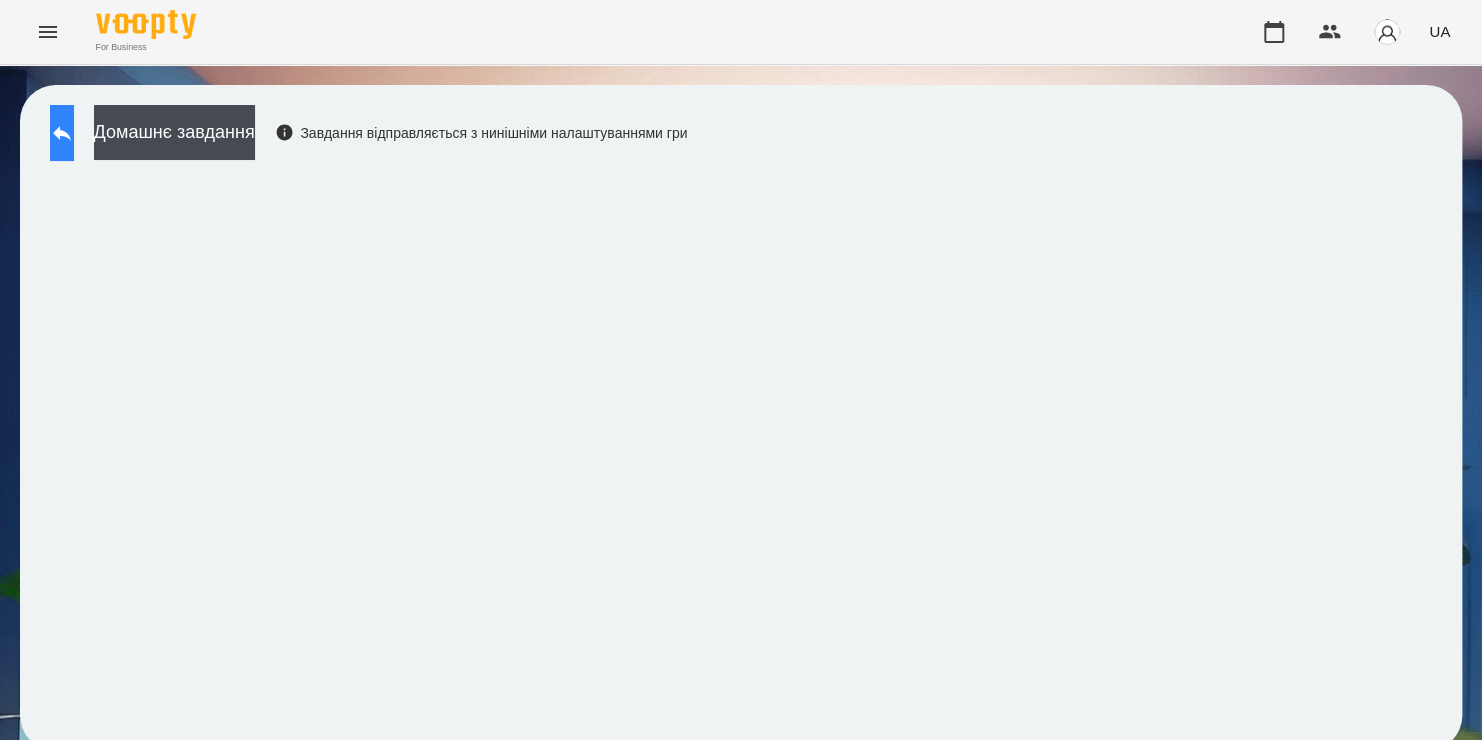 click 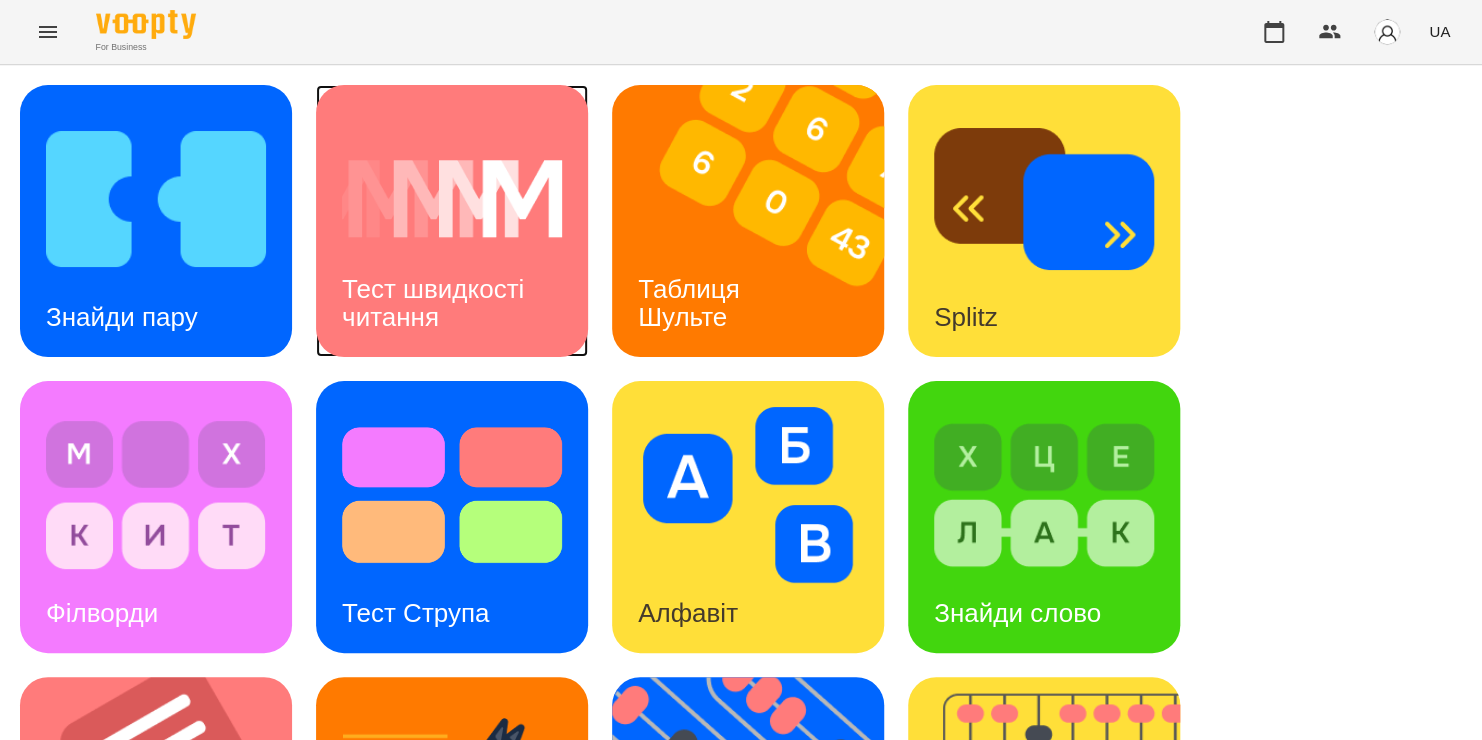 click at bounding box center (452, 199) 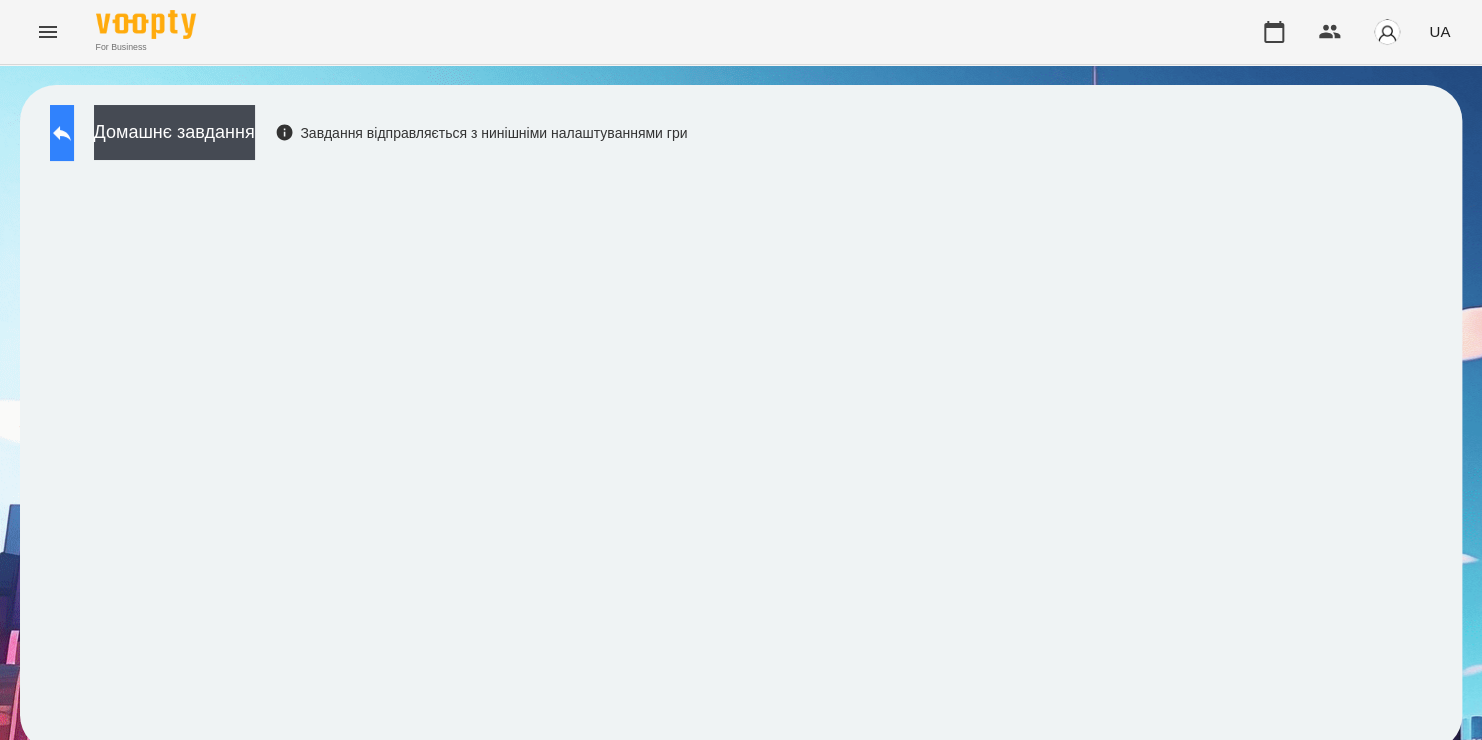 click at bounding box center (62, 133) 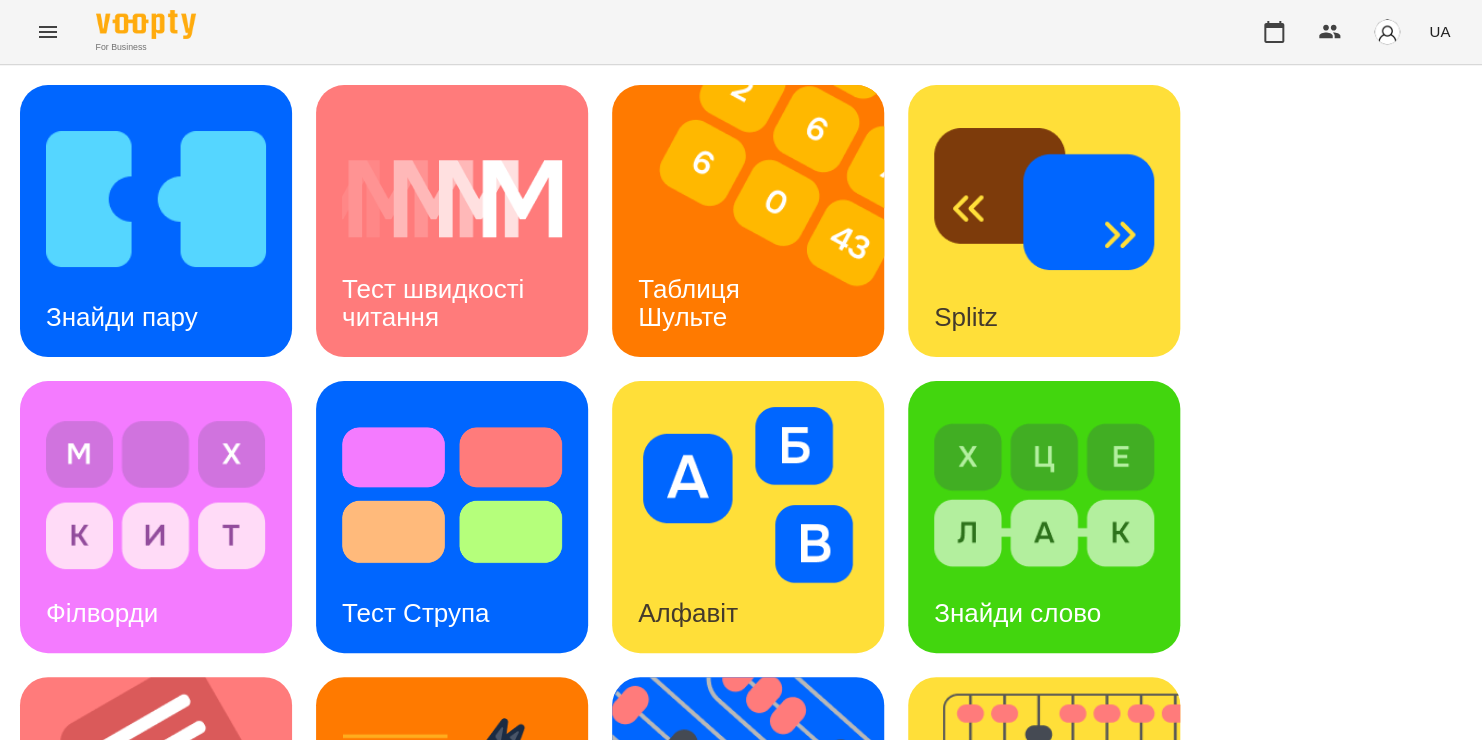 scroll, scrollTop: 0, scrollLeft: 0, axis: both 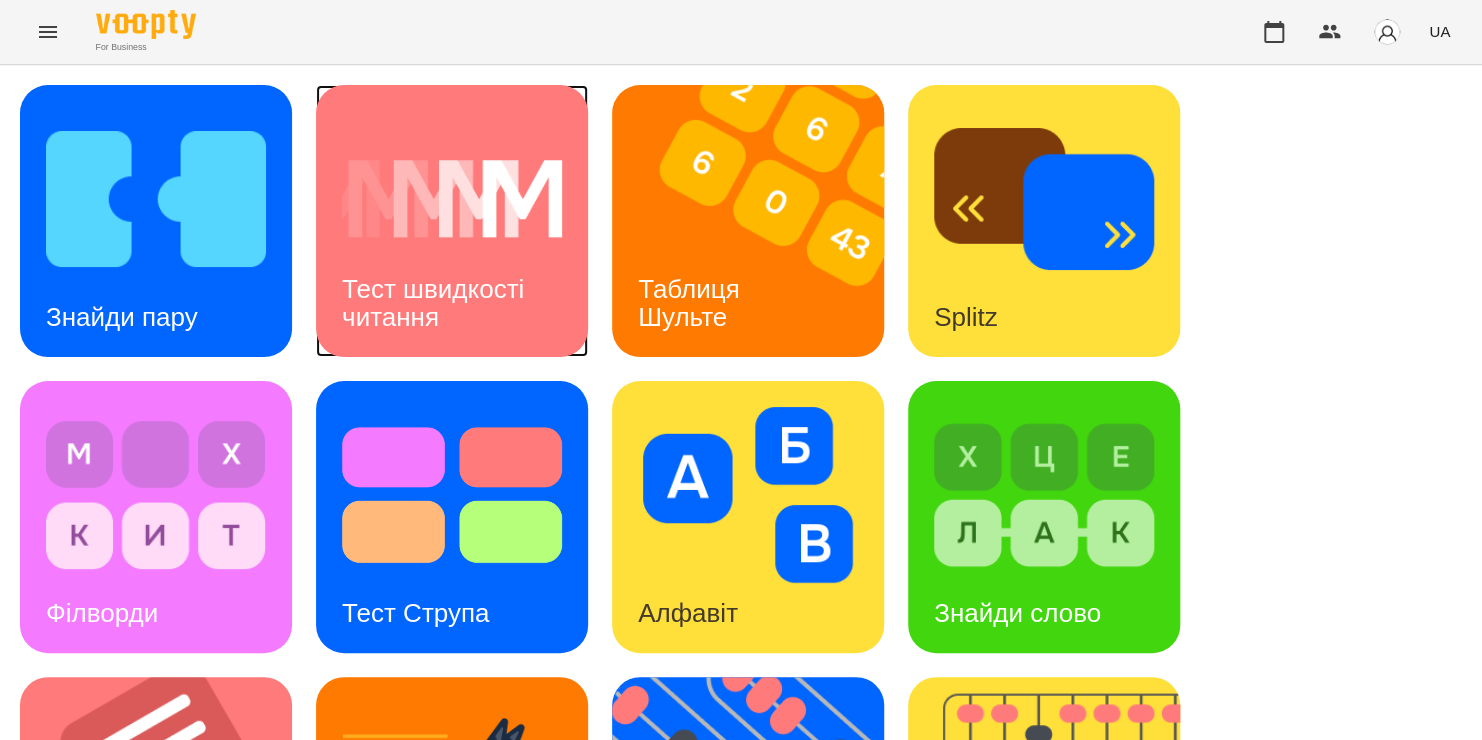 click at bounding box center [452, 199] 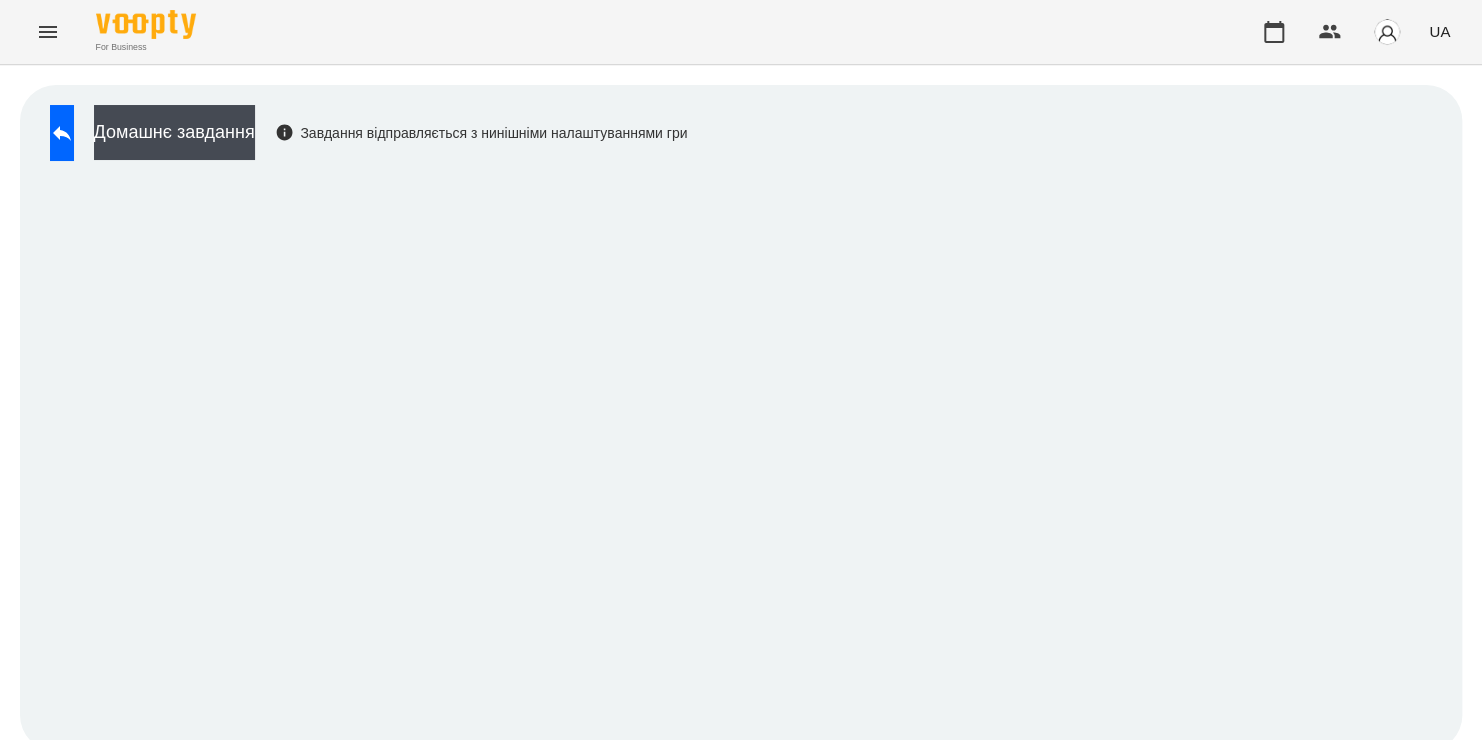 scroll, scrollTop: 11, scrollLeft: 0, axis: vertical 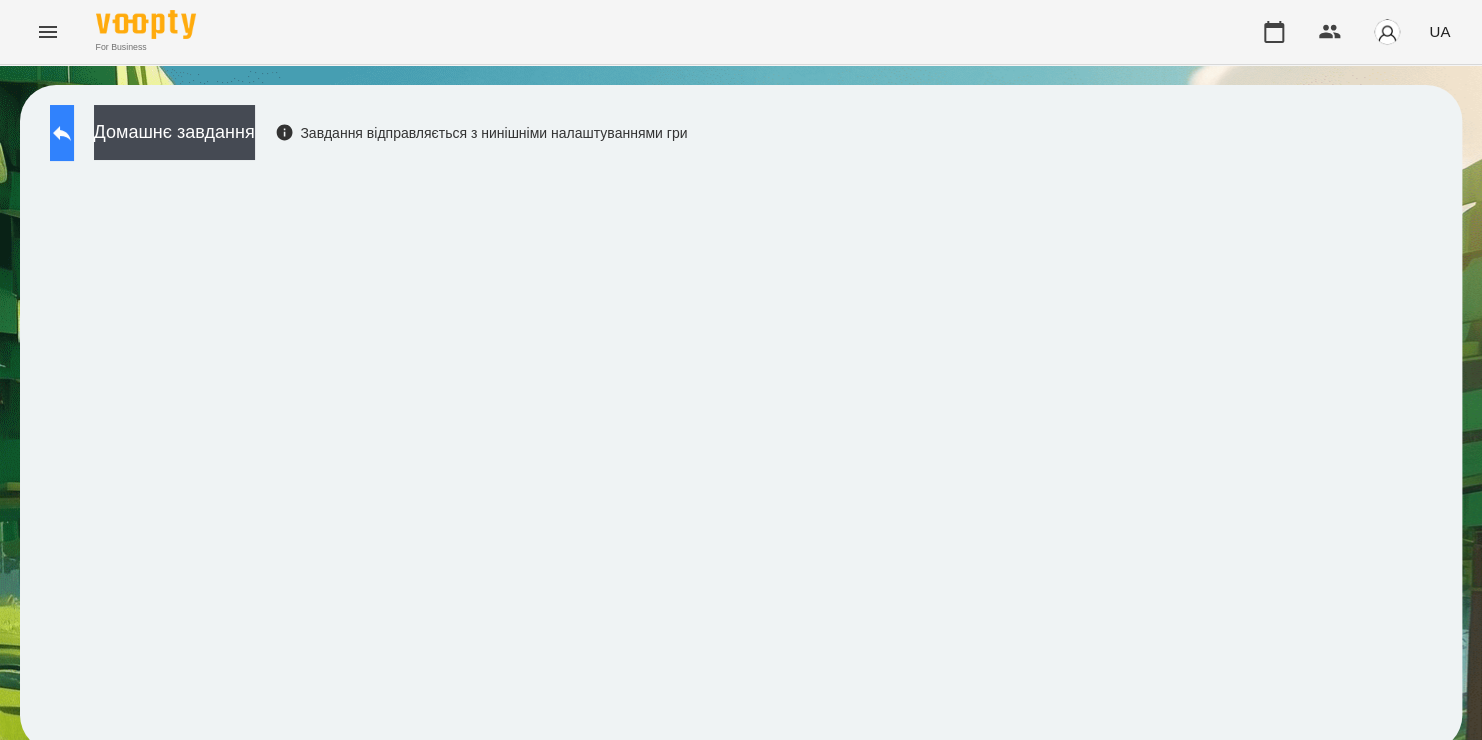 click 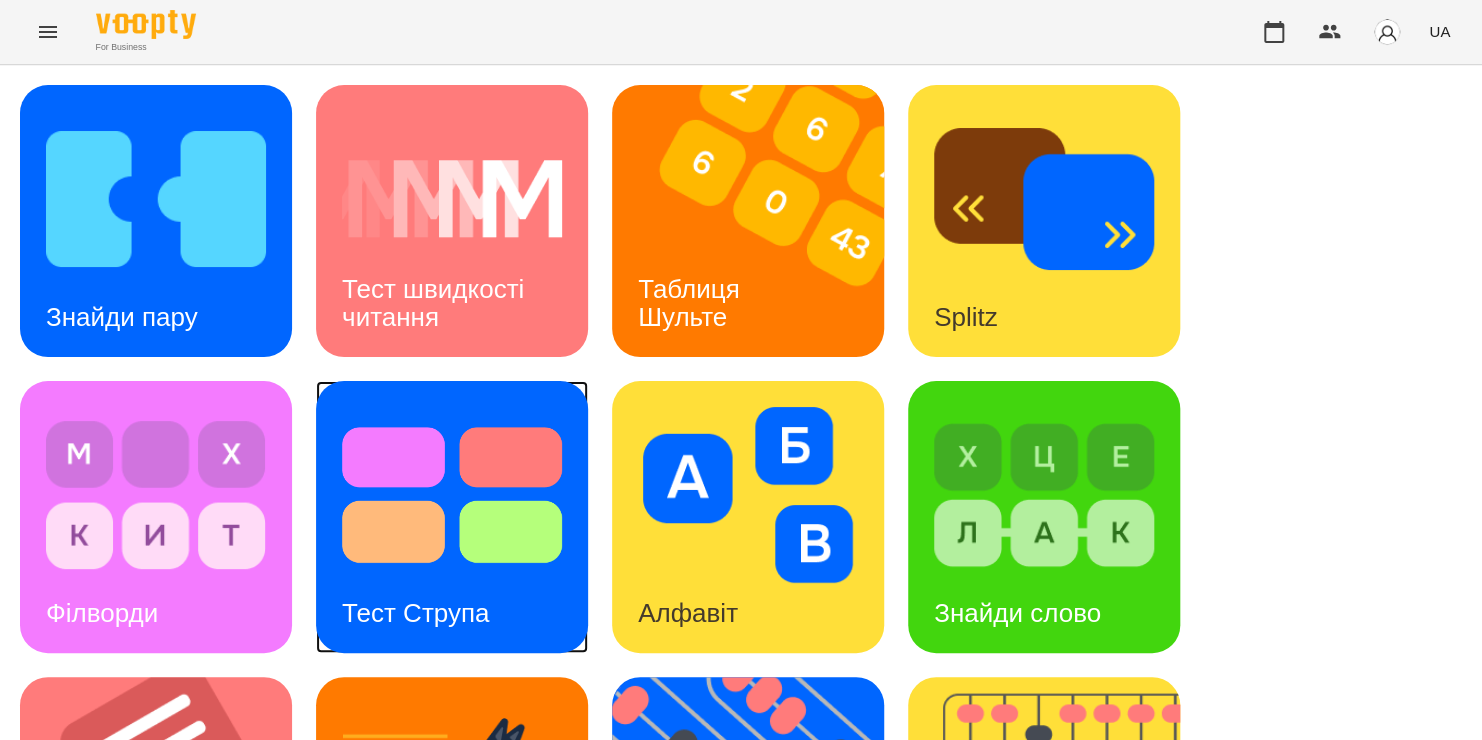 click at bounding box center [452, 495] 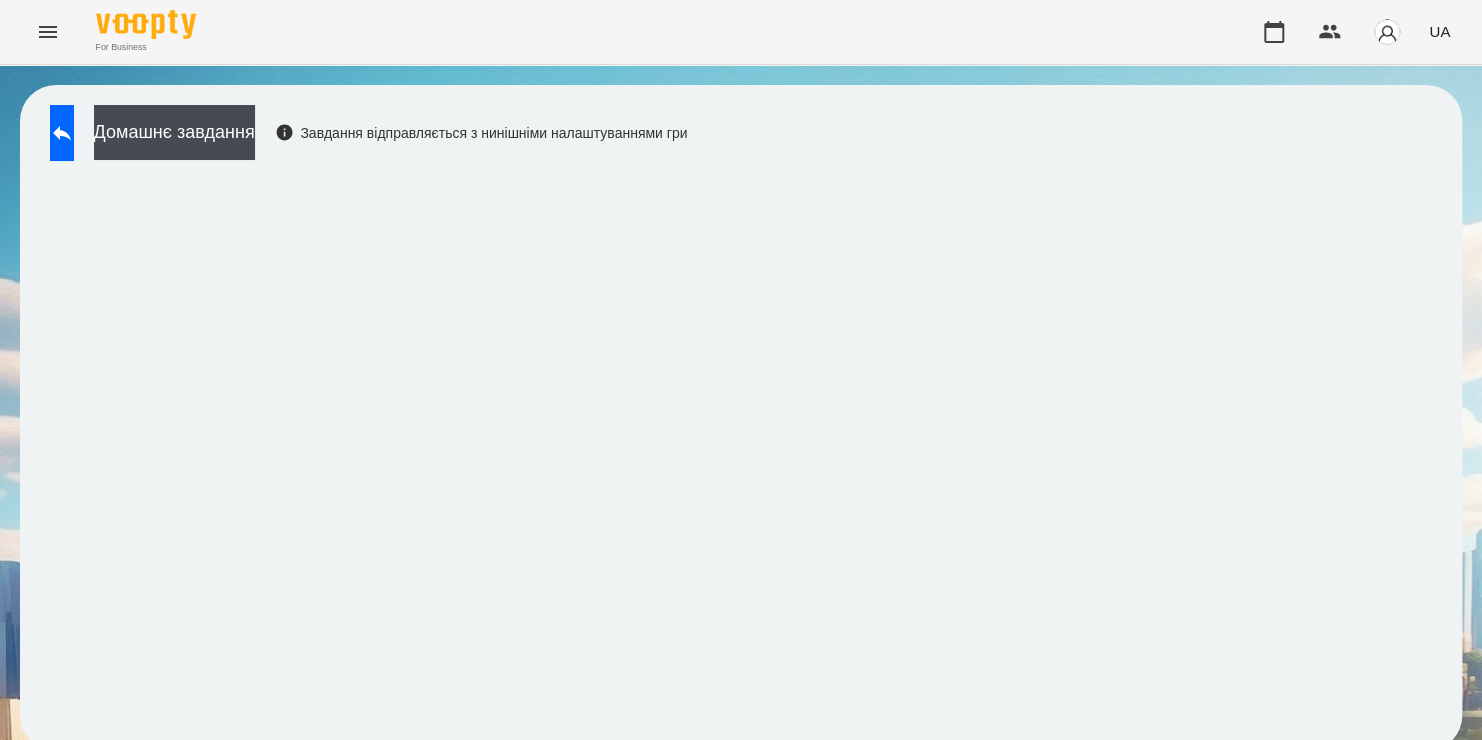 scroll, scrollTop: 11, scrollLeft: 0, axis: vertical 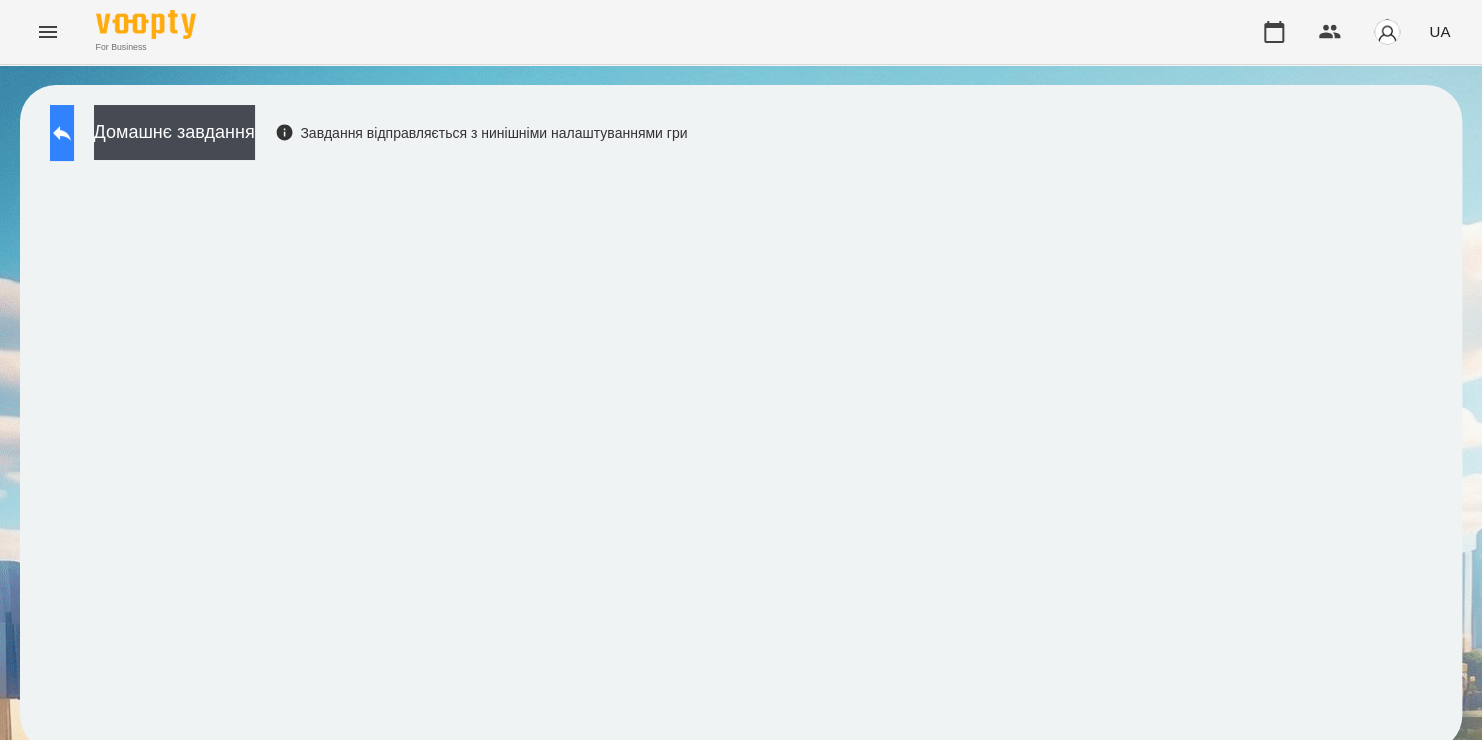 click at bounding box center (62, 133) 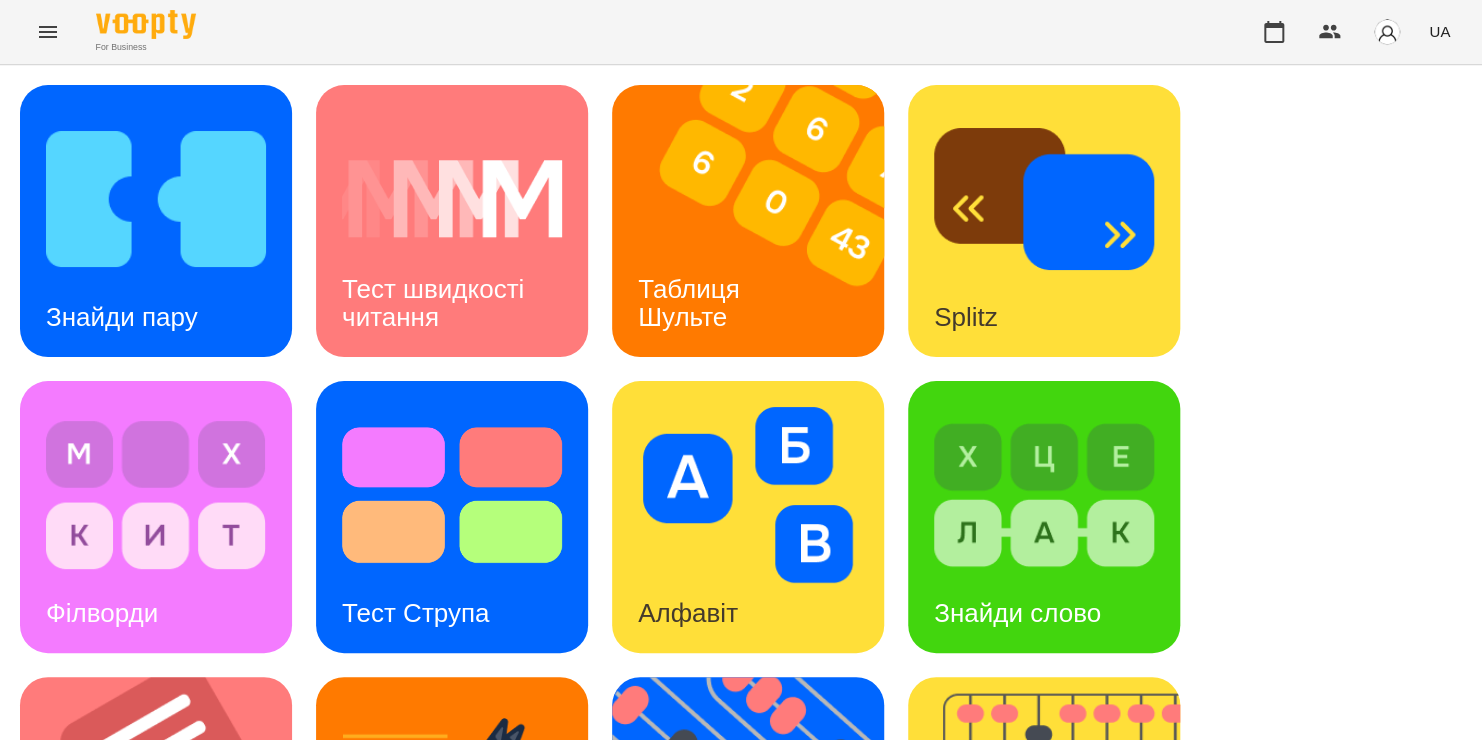 scroll, scrollTop: 310, scrollLeft: 0, axis: vertical 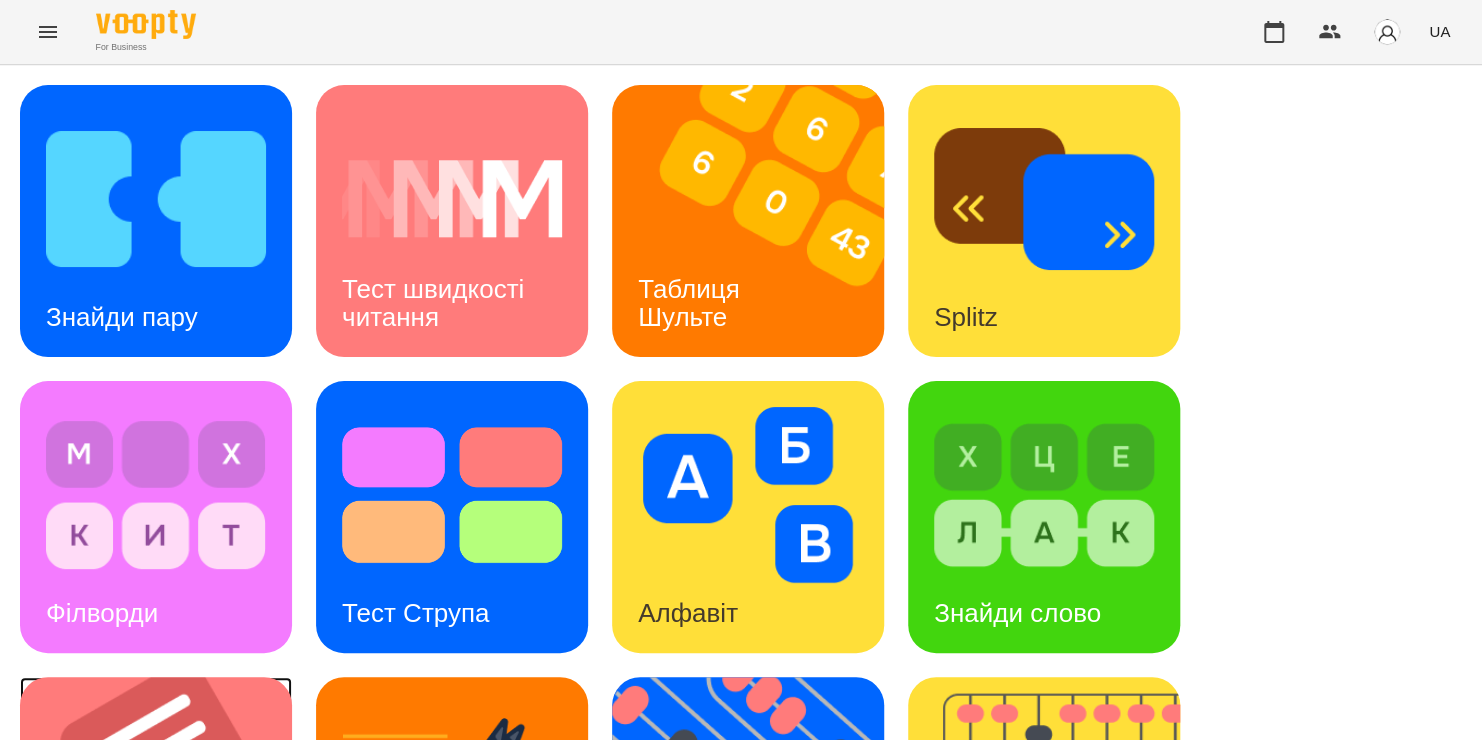click at bounding box center [168, 813] 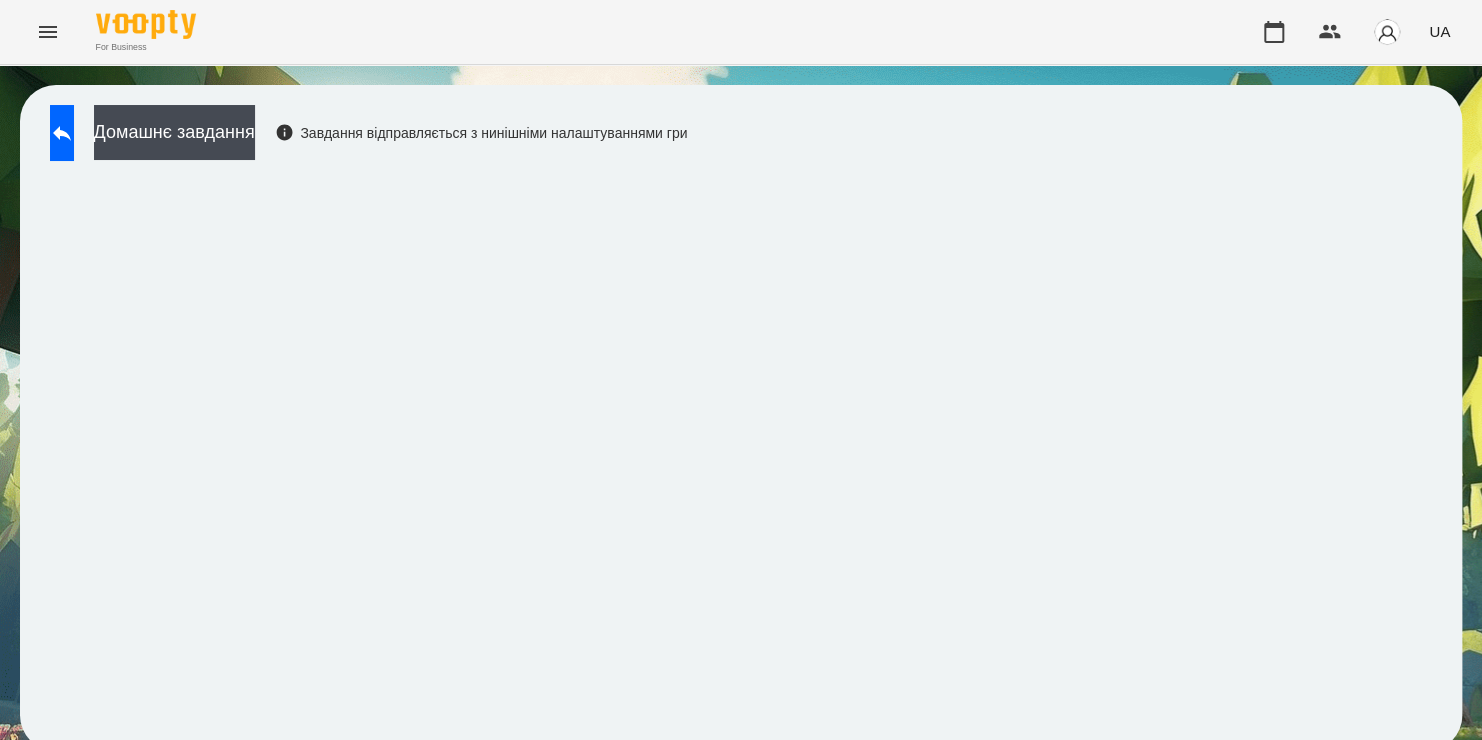 scroll, scrollTop: 11, scrollLeft: 0, axis: vertical 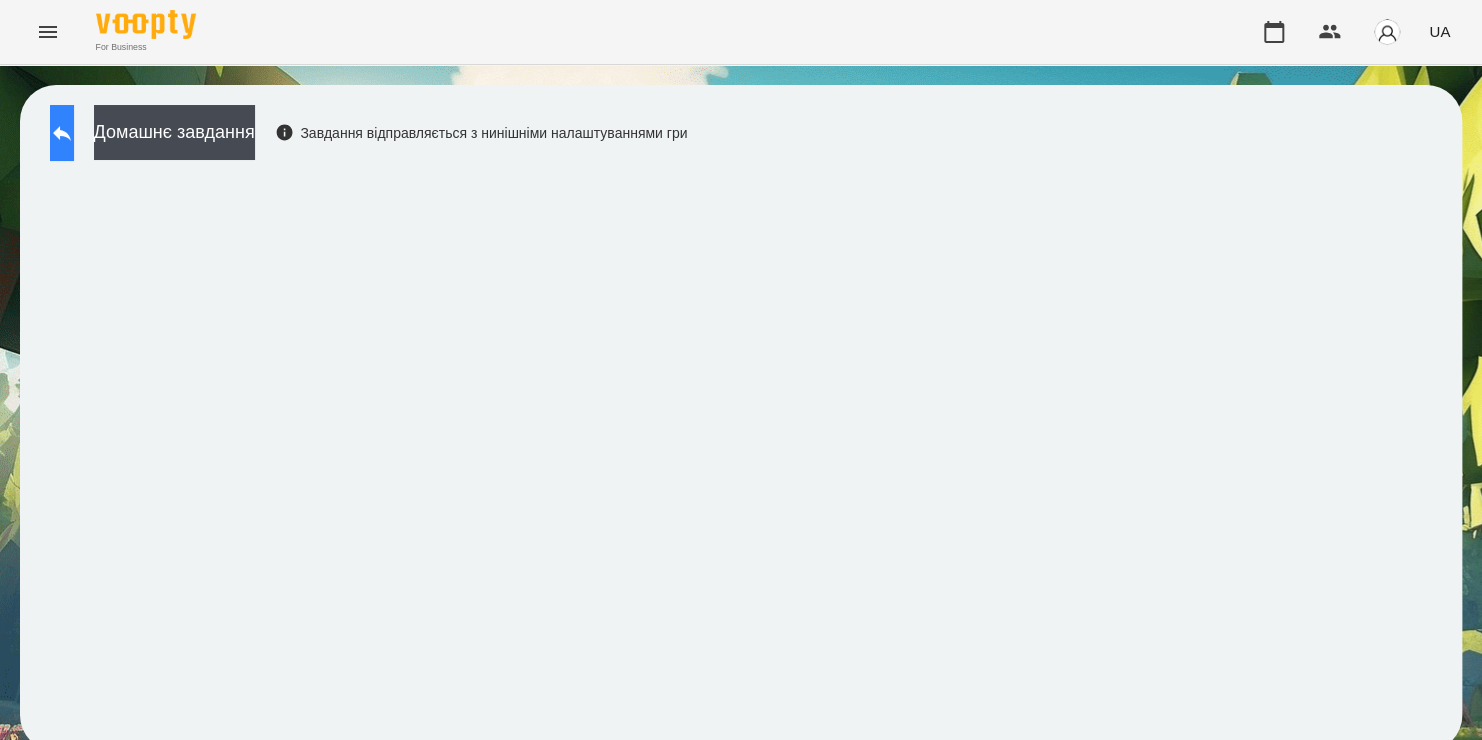 click at bounding box center (62, 133) 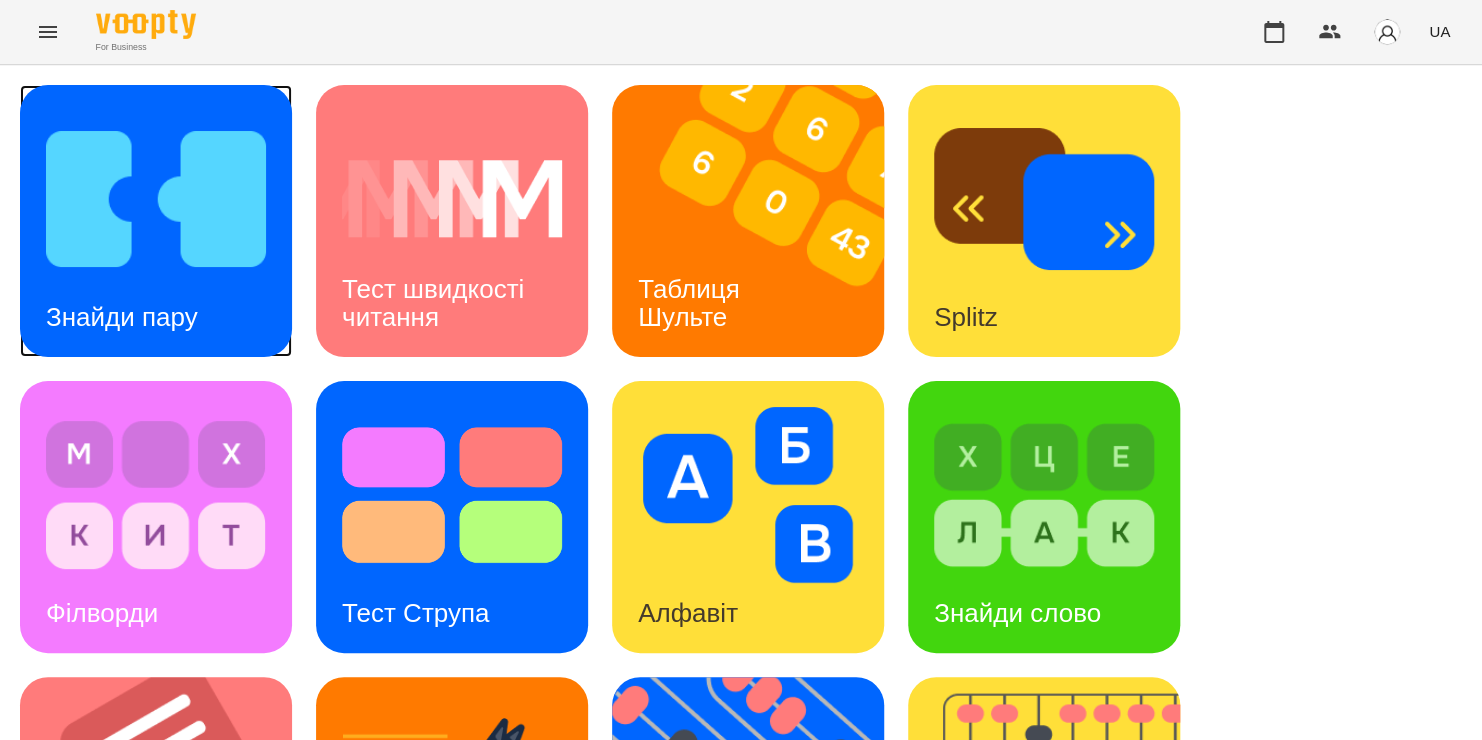 click on "Знайди пару" at bounding box center (122, 317) 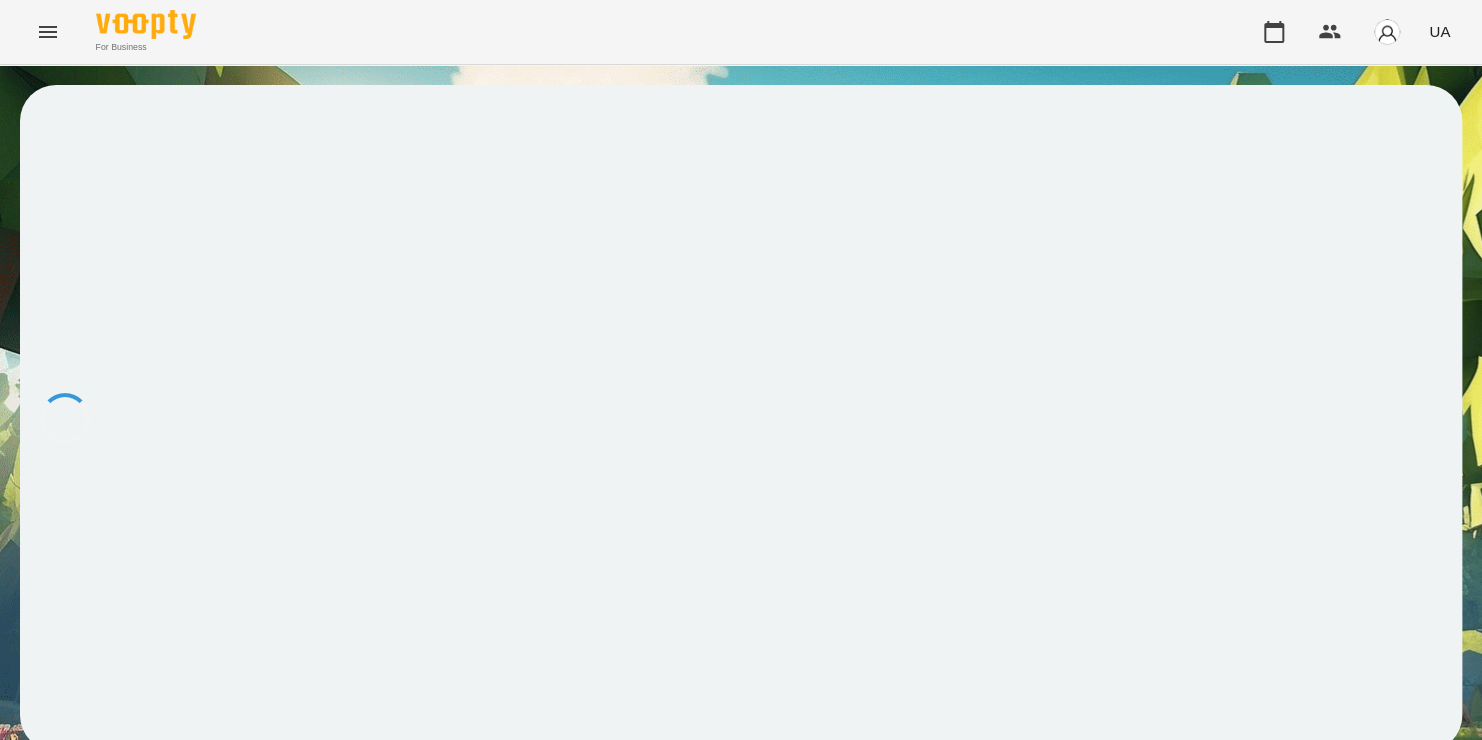 scroll, scrollTop: 0, scrollLeft: 0, axis: both 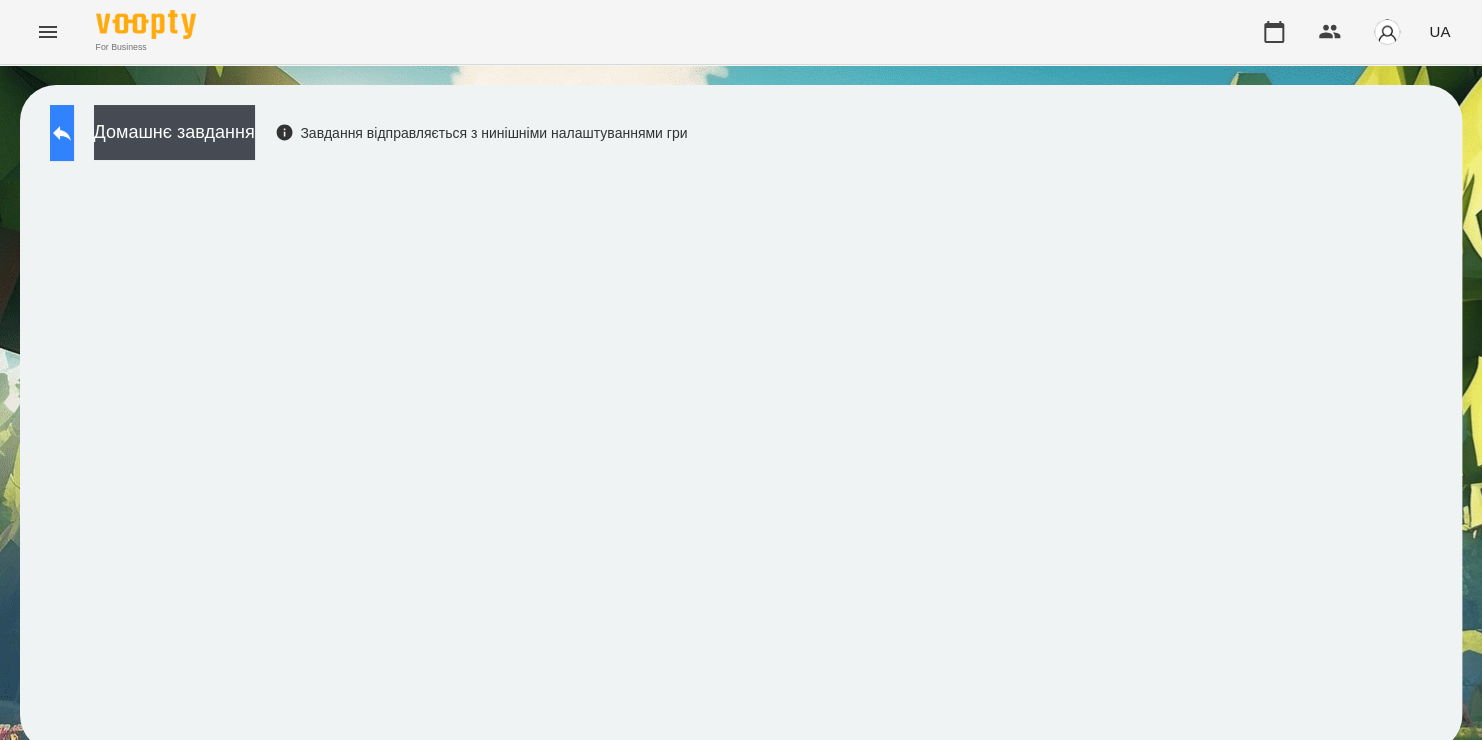 click 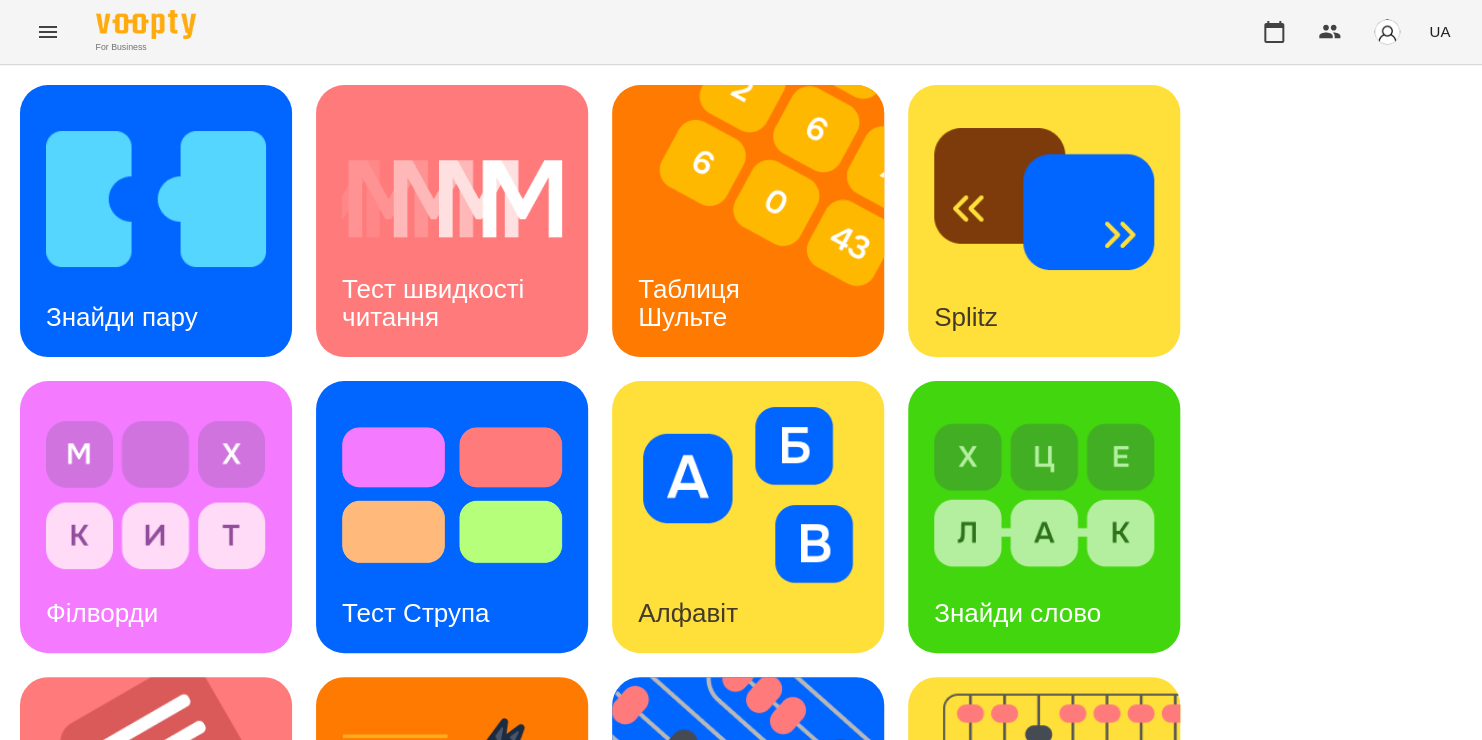 scroll, scrollTop: 316, scrollLeft: 0, axis: vertical 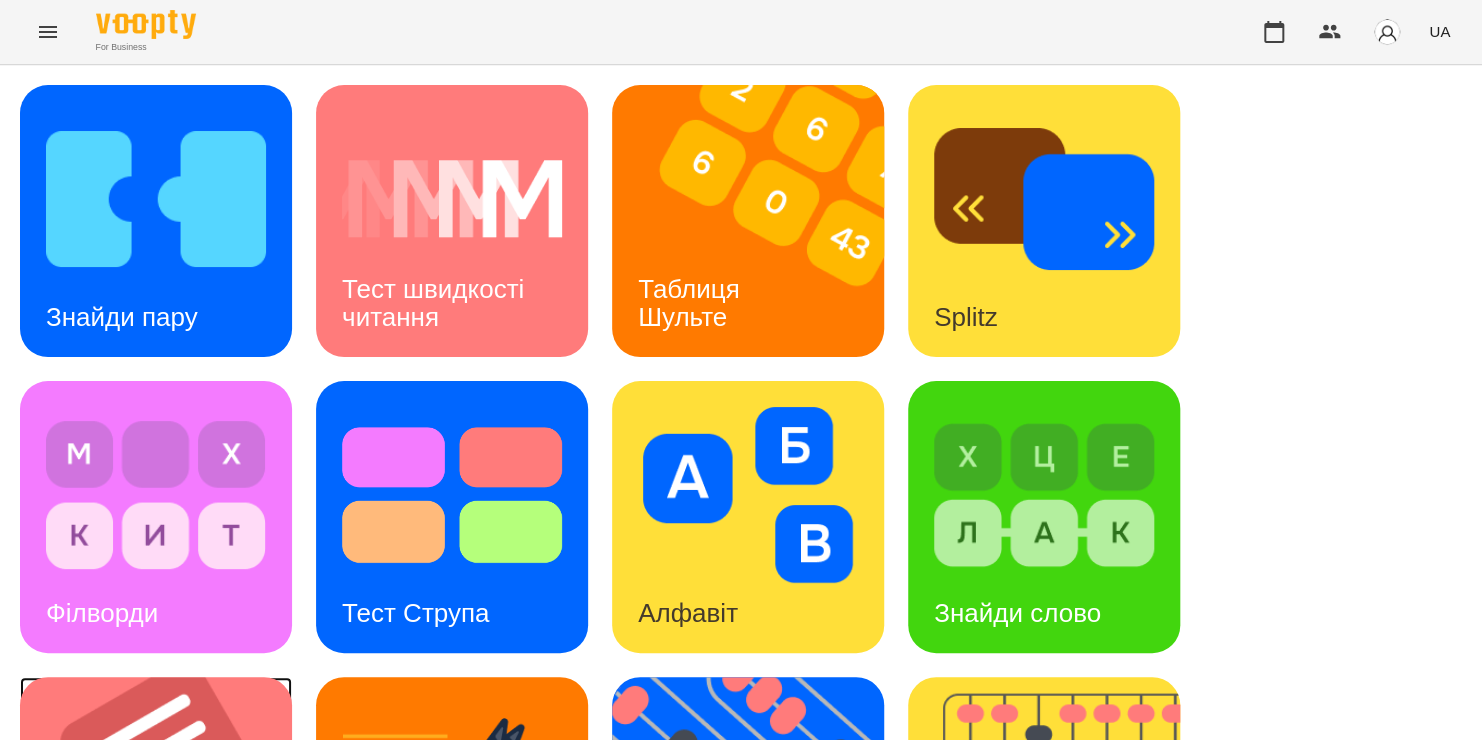 click at bounding box center [168, 813] 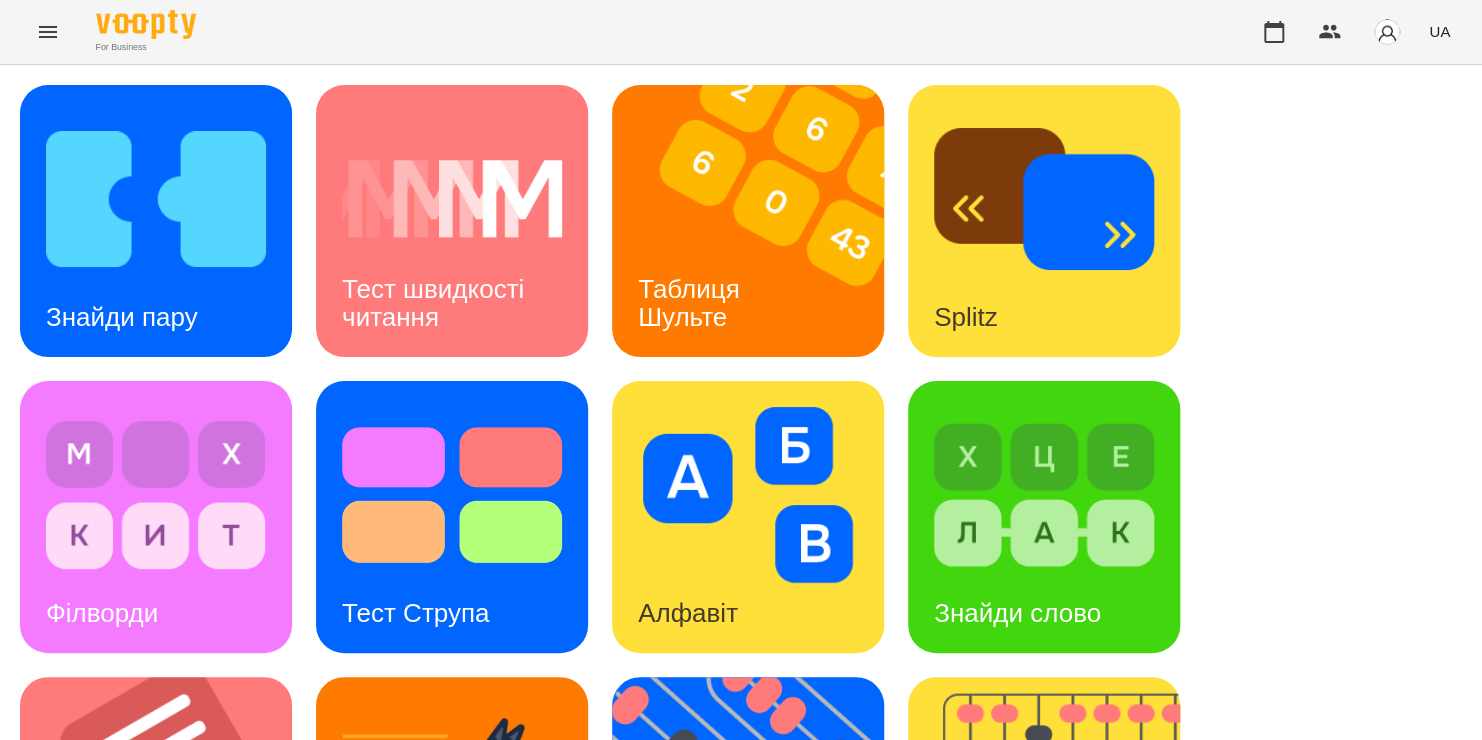 scroll, scrollTop: 0, scrollLeft: 0, axis: both 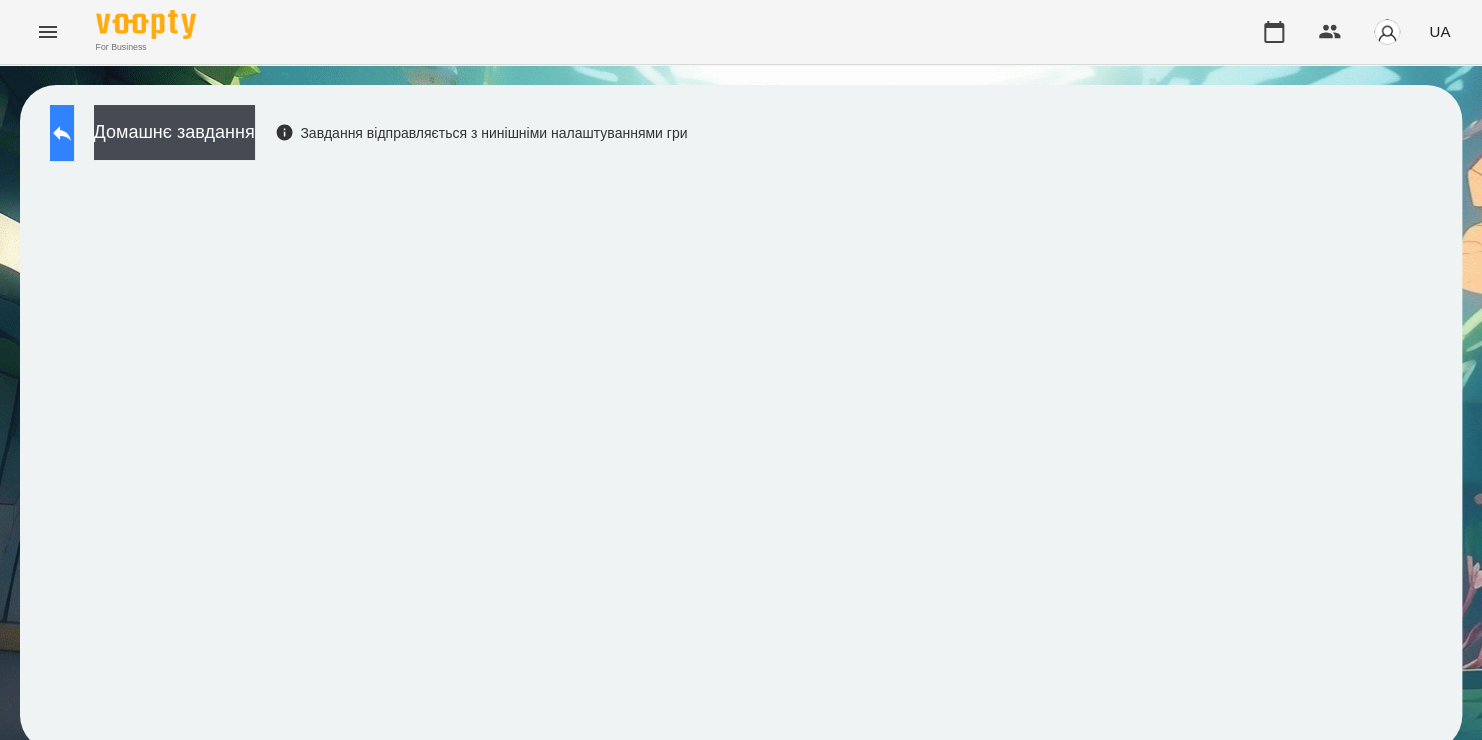 click 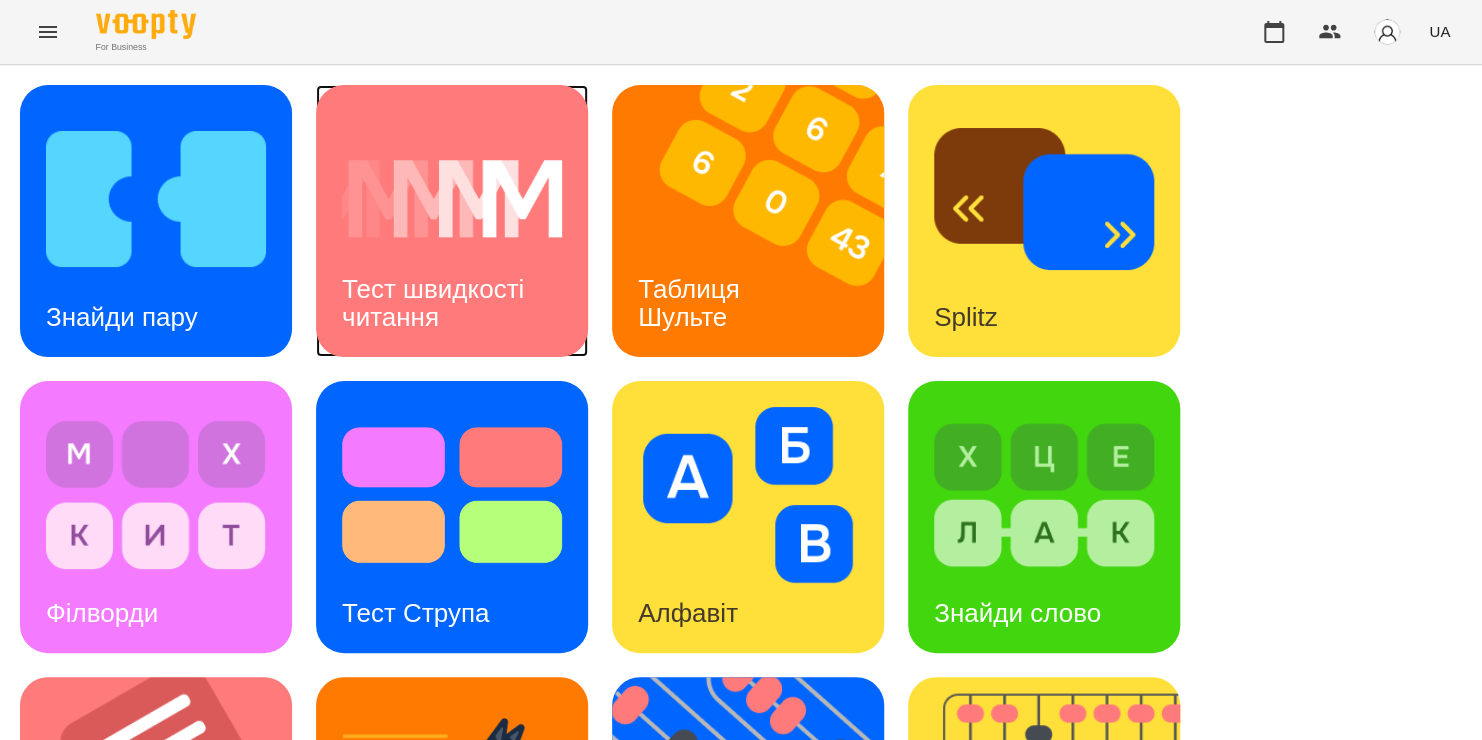 click at bounding box center [452, 199] 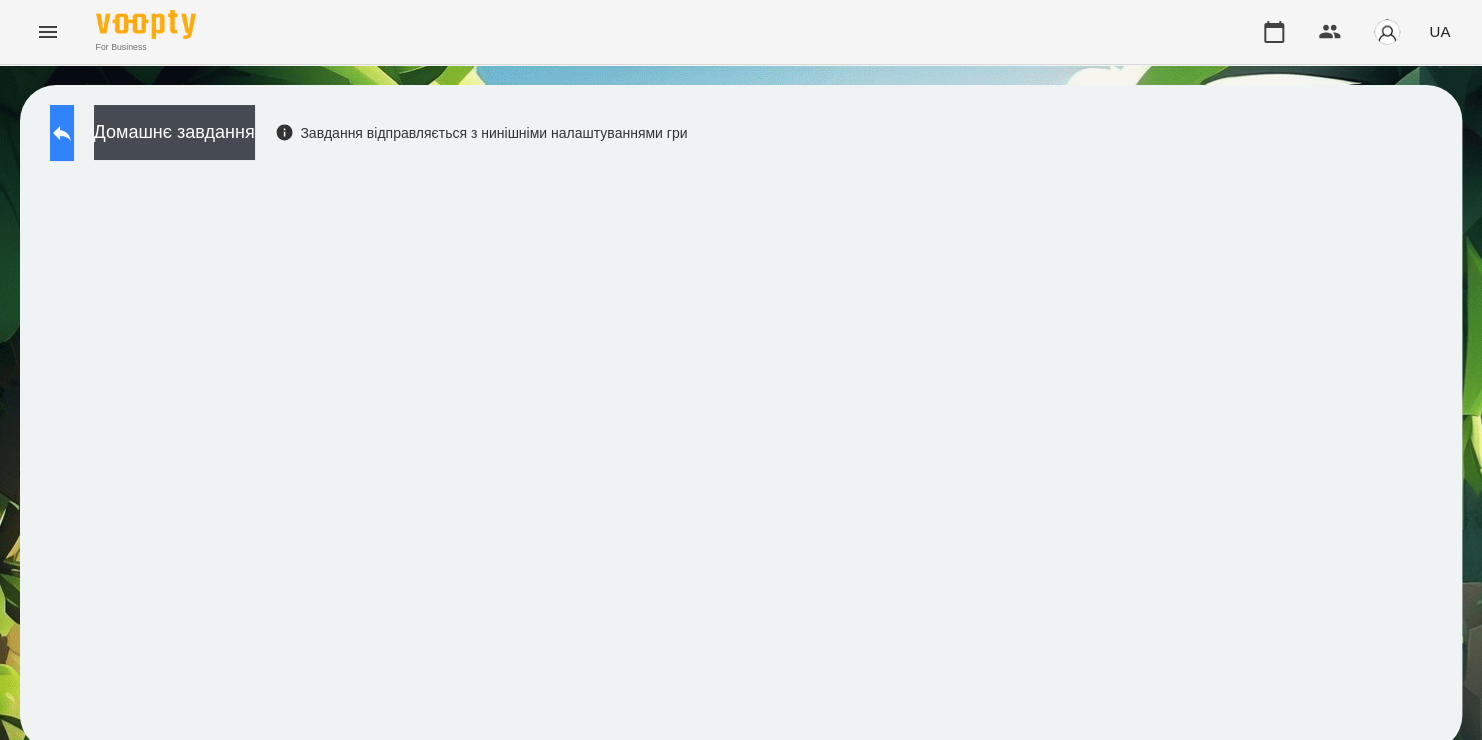click at bounding box center (62, 133) 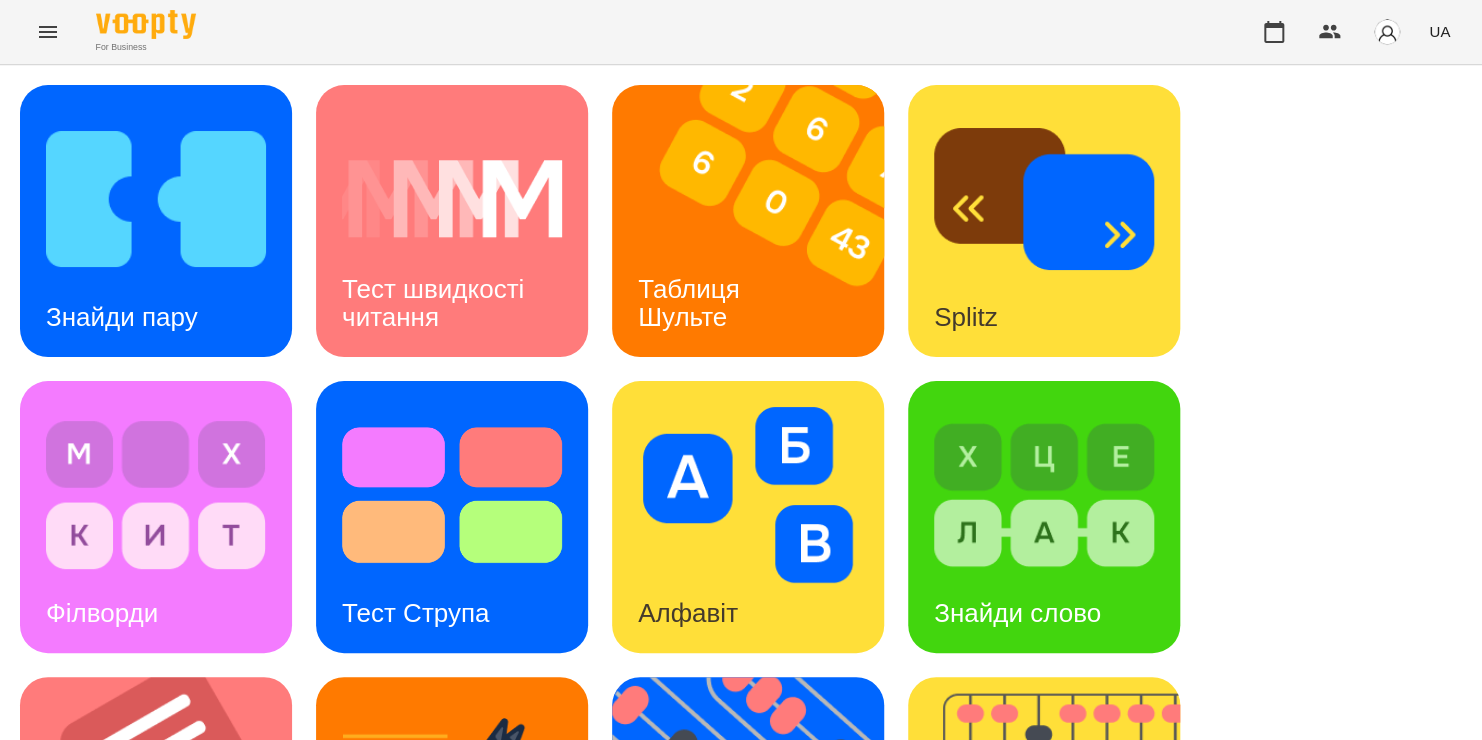 scroll, scrollTop: 456, scrollLeft: 0, axis: vertical 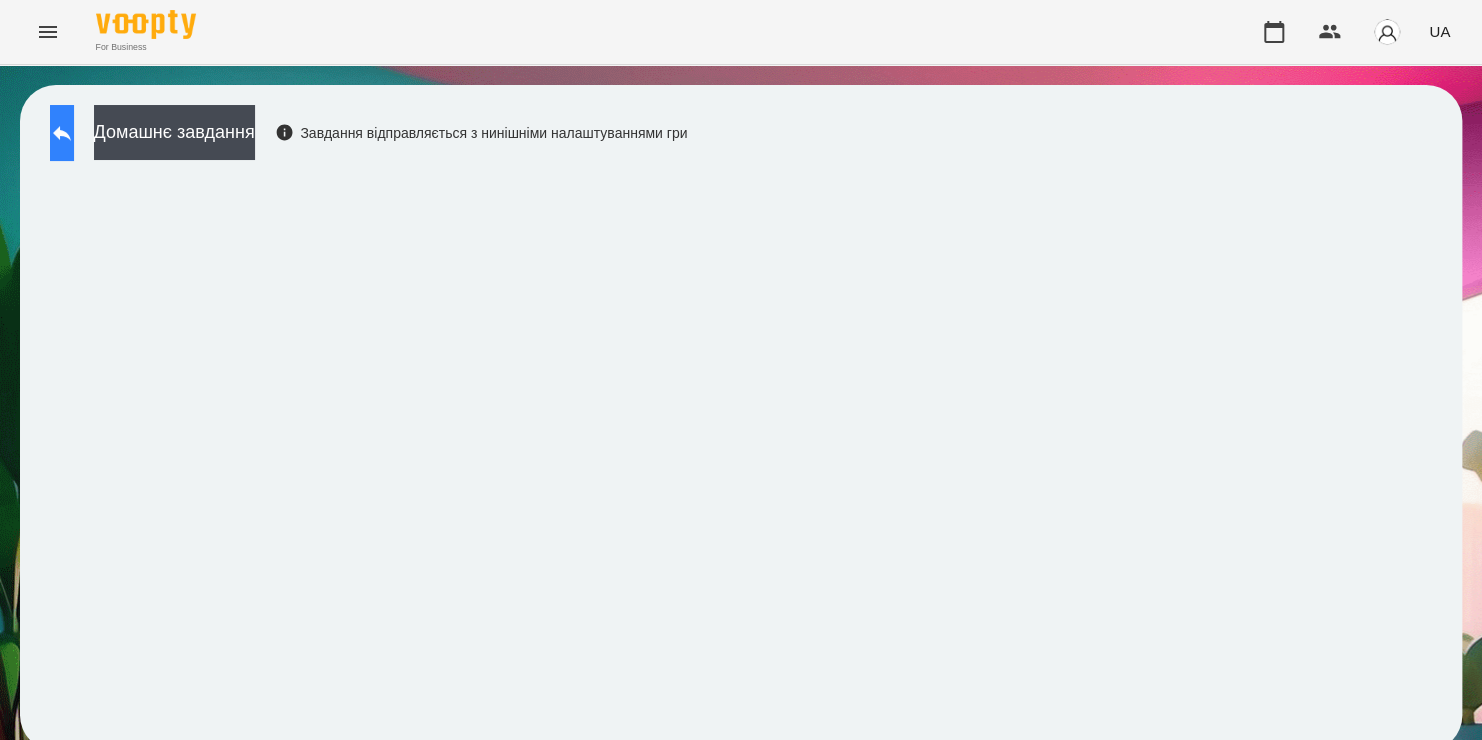 click at bounding box center (62, 133) 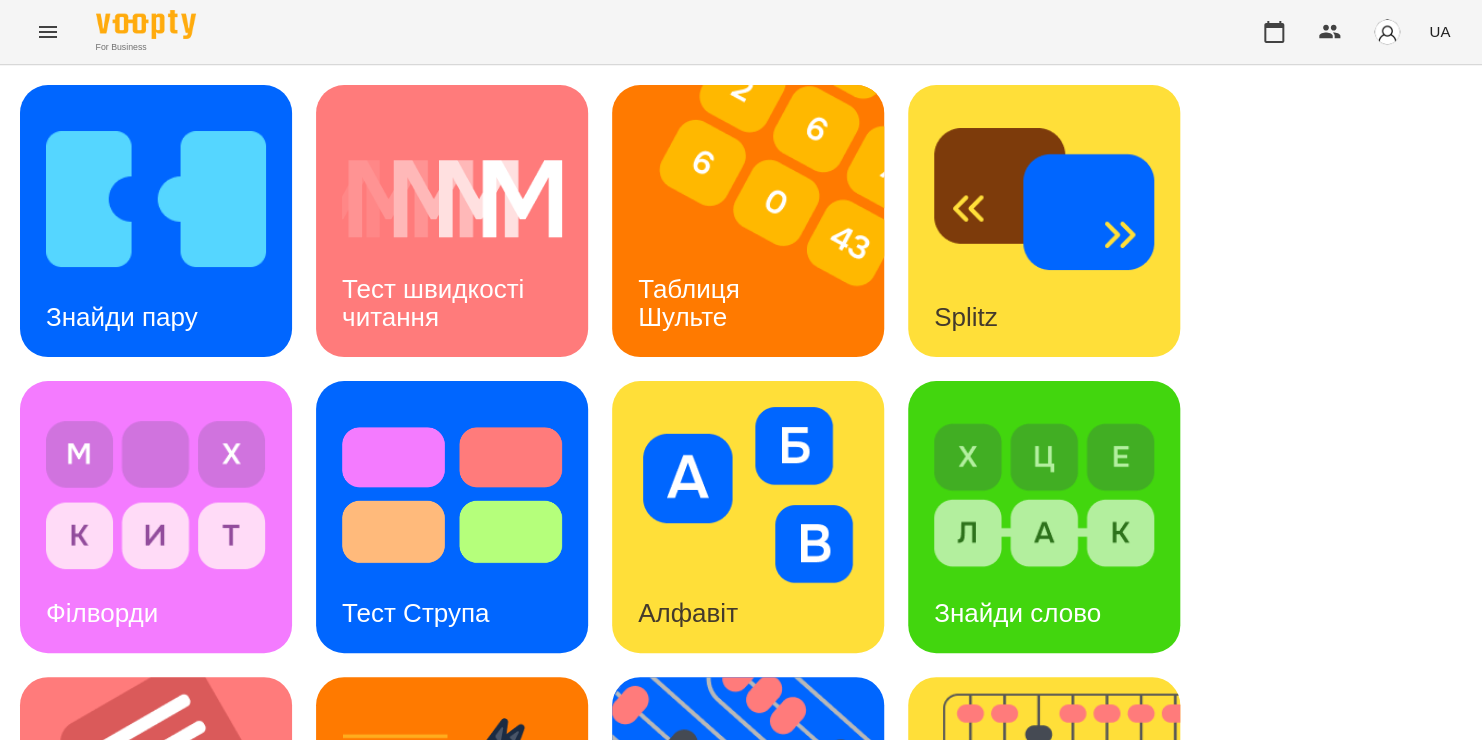scroll, scrollTop: 820, scrollLeft: 0, axis: vertical 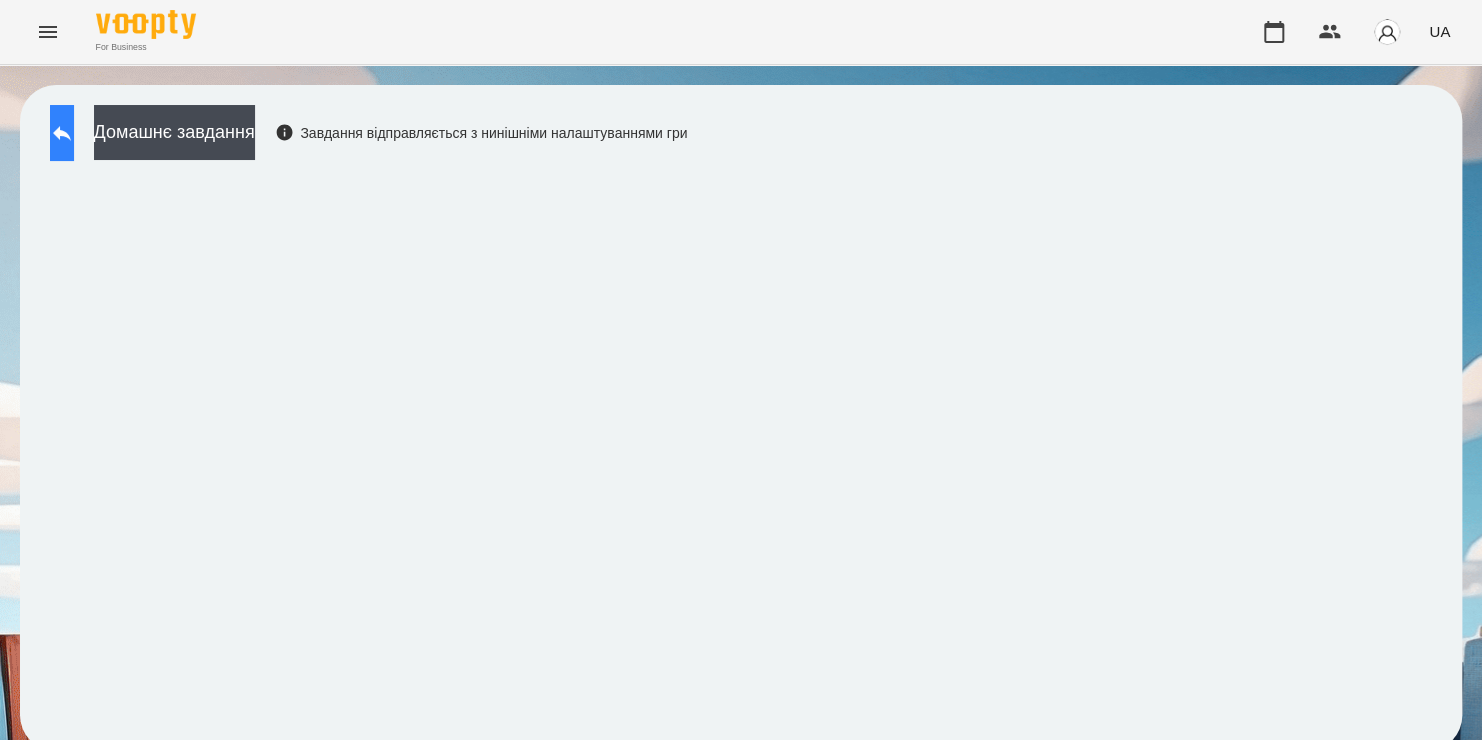 click at bounding box center [62, 133] 